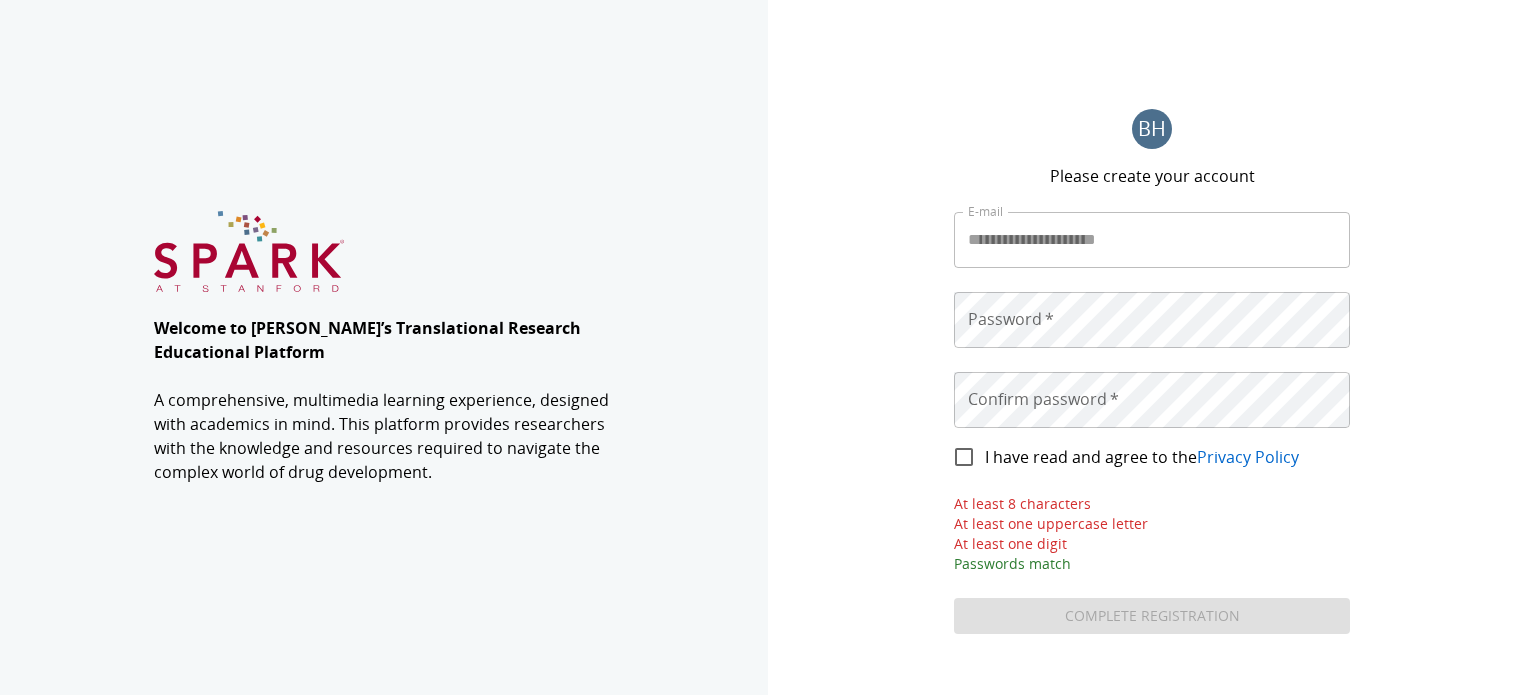 scroll, scrollTop: 0, scrollLeft: 0, axis: both 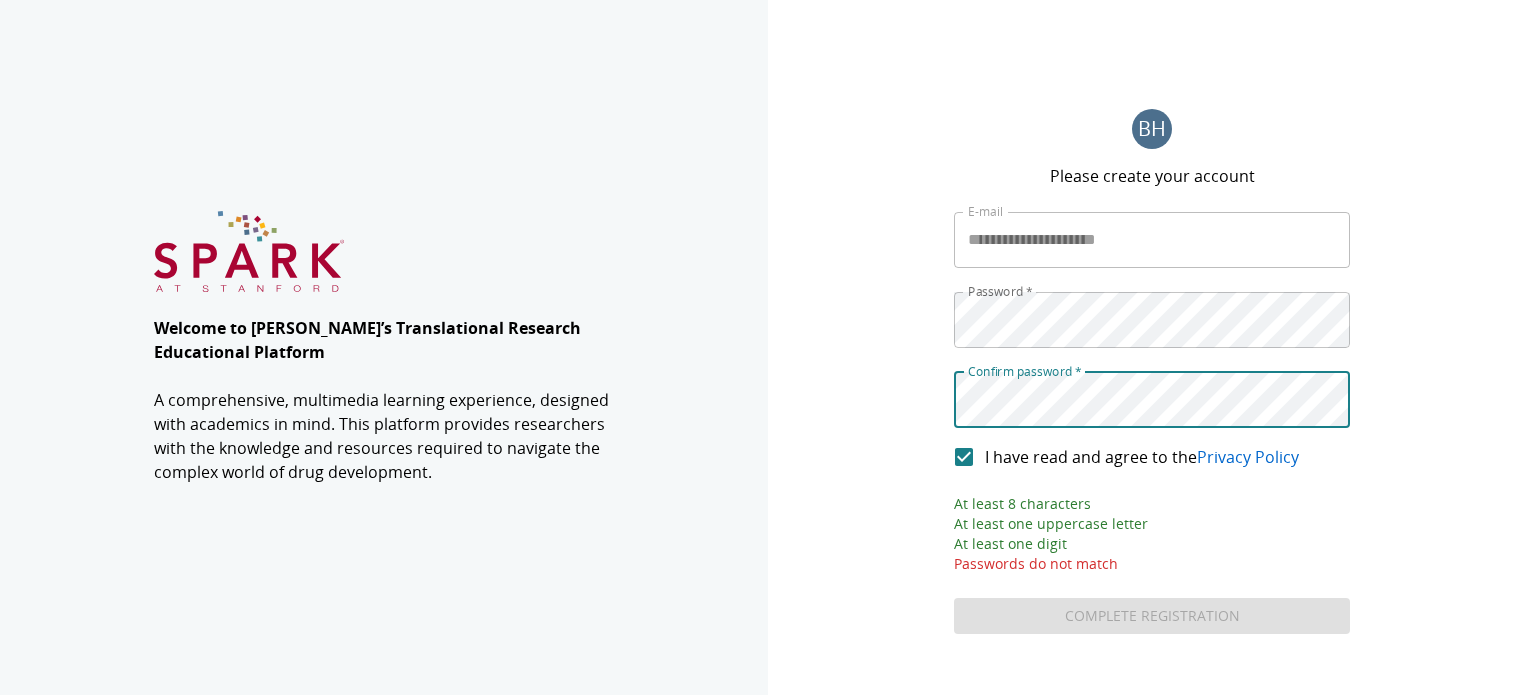 click on "**********" at bounding box center (1152, 347) 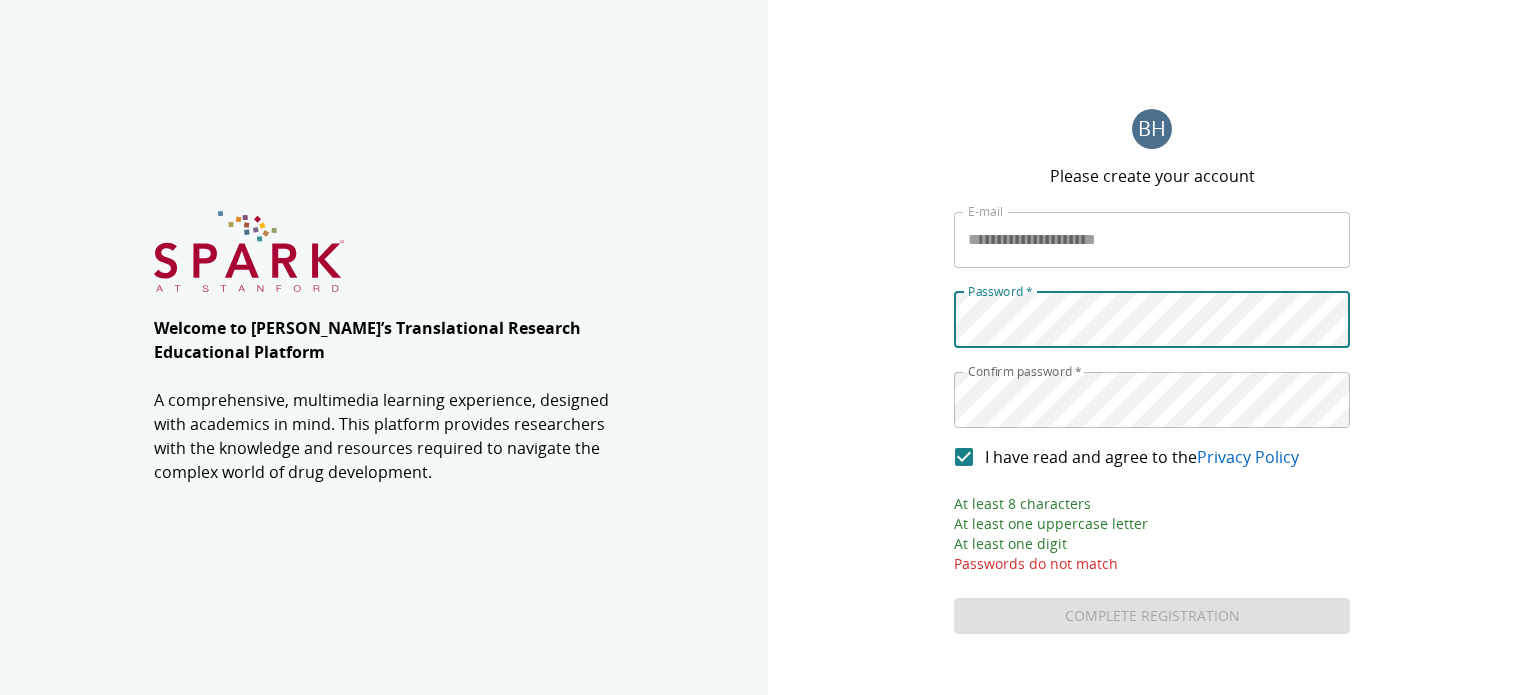 click on "**********" at bounding box center (768, 347) 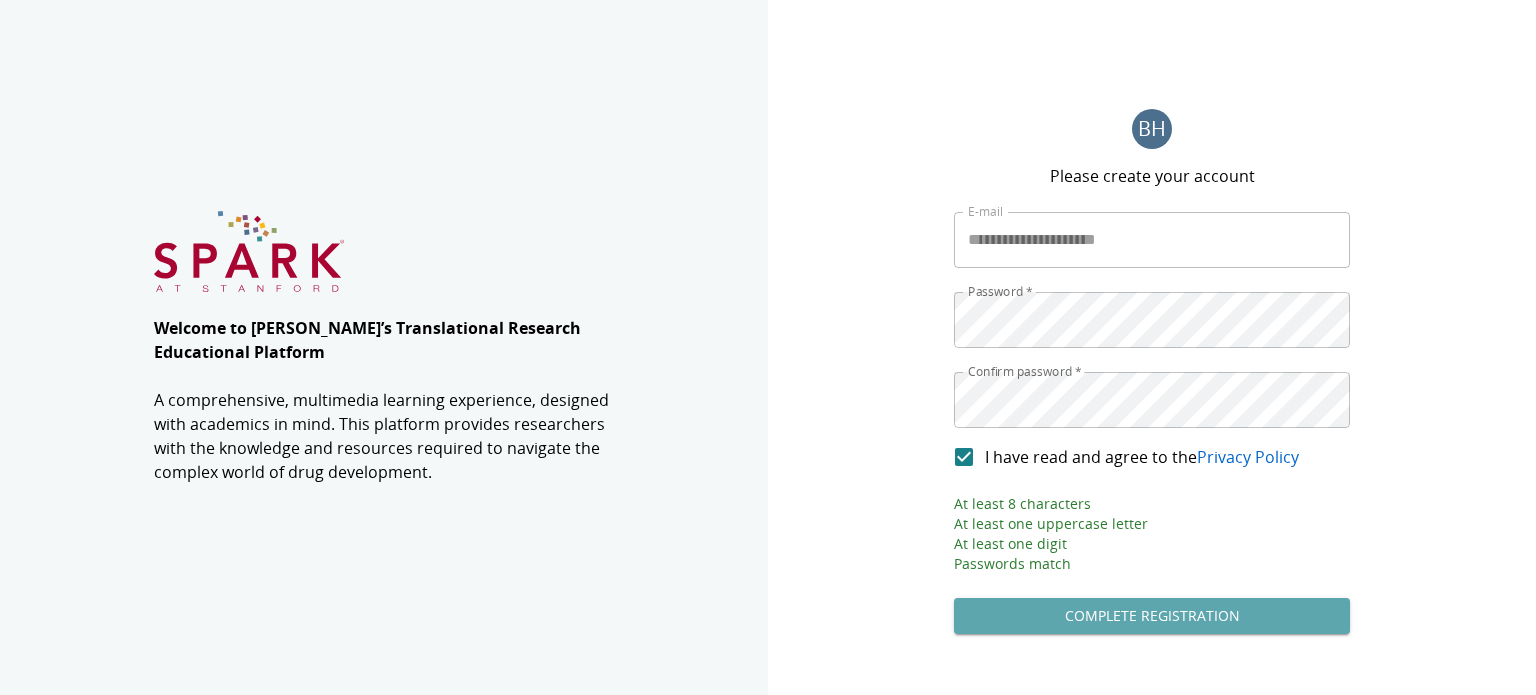 click on "Complete Registration" at bounding box center [1152, 616] 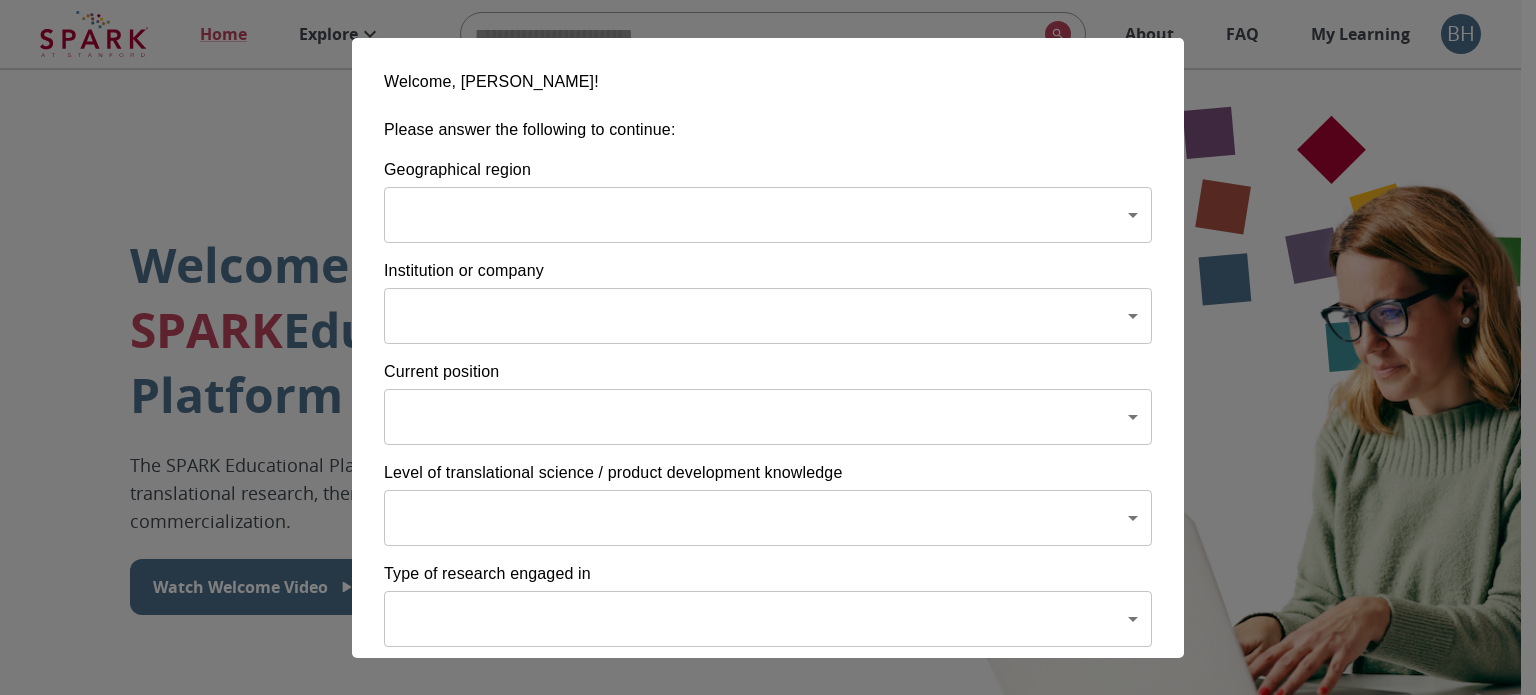 click on "Home Explore ​ About FAQ My Learning BH Welcome to the SPARK  Educational Platform The SPARK Educational Platform will support your learning journey in translational research, therapeutic discovery and development, and commercialization. Watch Welcome Video The Drug Discovery and Development Process The drug development process typically has three phases. Discover, Develop, Deliver. Click each tab to learn more. Discover Develop Deliver Discover The Discover section covers foundational knowledge in drug discovery and
development, from identifying unmet medical need and understanding the disease to defining essential
product characteristics, therapeutic discovery, and optimization. You will also find information
supporting strategic planning, the basics of the market, and technology transfer as well as regulatory
and intellectual property considerations. Watch Video Your Learning, Your Way Courses Go to Courses Courses Go to Courses Modules Go to Modules Videos Go to Videos" at bounding box center [768, 1378] 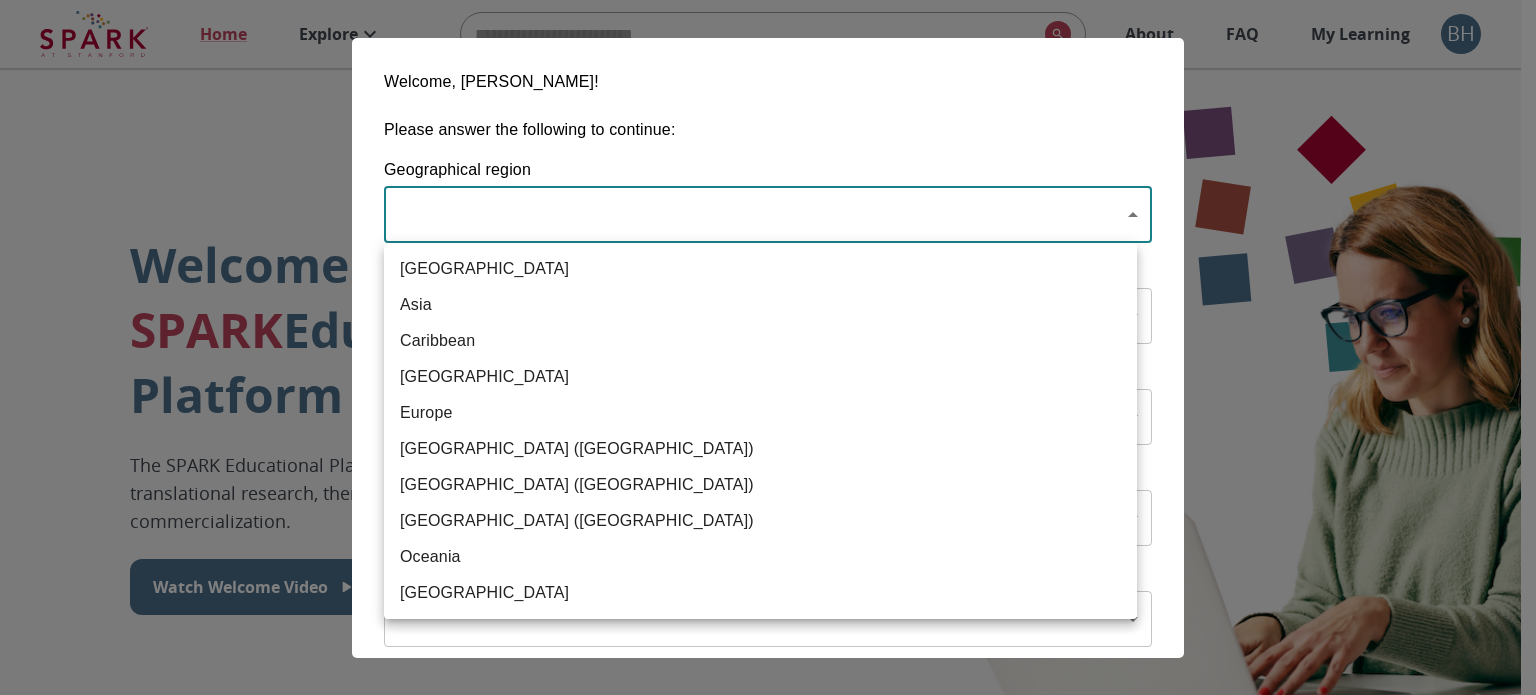 click on "[GEOGRAPHIC_DATA]" at bounding box center [760, 269] 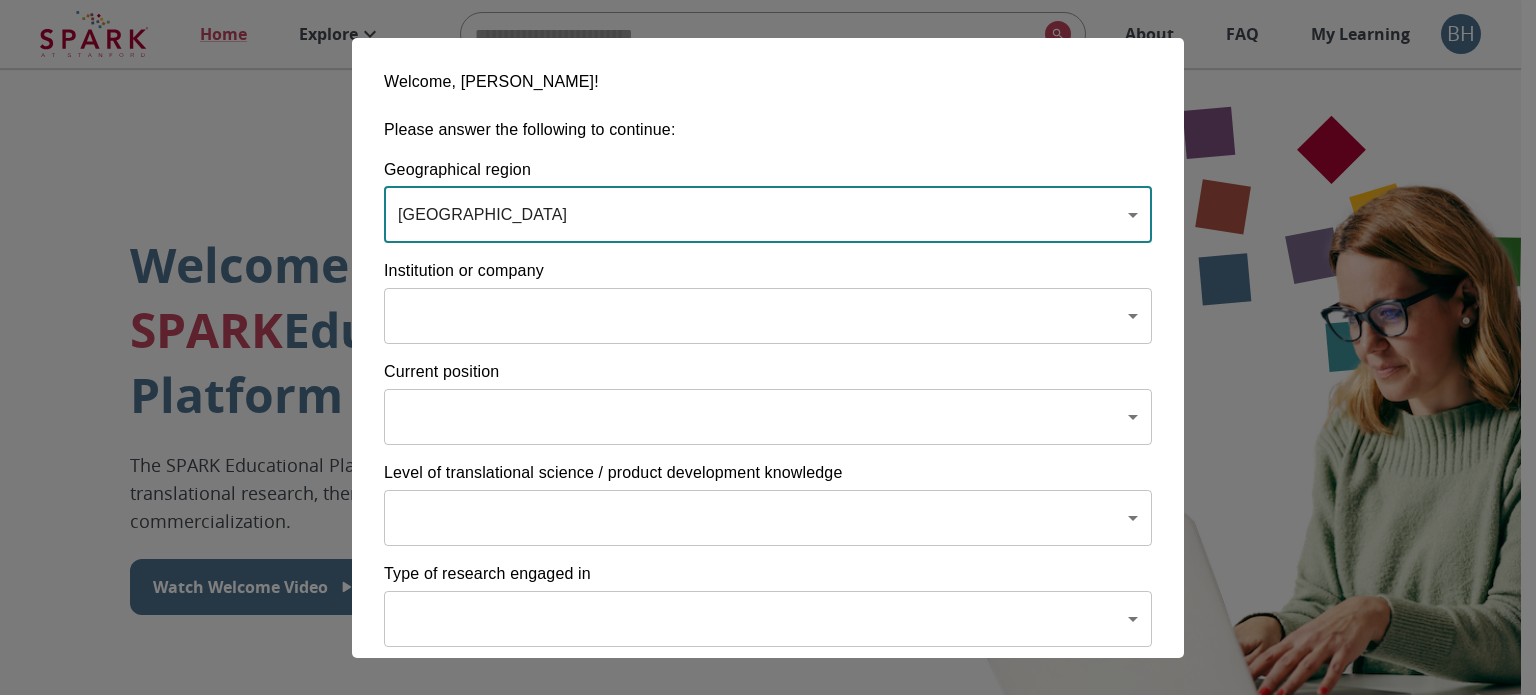 click on "Home Explore ​ About FAQ My Learning BH Welcome to the SPARK  Educational Platform The SPARK Educational Platform will support your learning journey in translational research, therapeutic discovery and development, and commercialization. Watch Welcome Video The Drug Discovery and Development Process The drug development process typically has three phases. Discover, Develop, Deliver. Click each tab to learn more. Discover Develop Deliver Discover The Discover section covers foundational knowledge in drug discovery and
development, from identifying unmet medical need and understanding the disease to defining essential
product characteristics, therapeutic discovery, and optimization. You will also find information
supporting strategic planning, the basics of the market, and technology transfer as well as regulatory
and intellectual property considerations. Watch Video Your Learning, Your Way Courses Go to Courses Courses Go to Courses Modules Go to Modules Videos Go to Videos" at bounding box center (768, 1378) 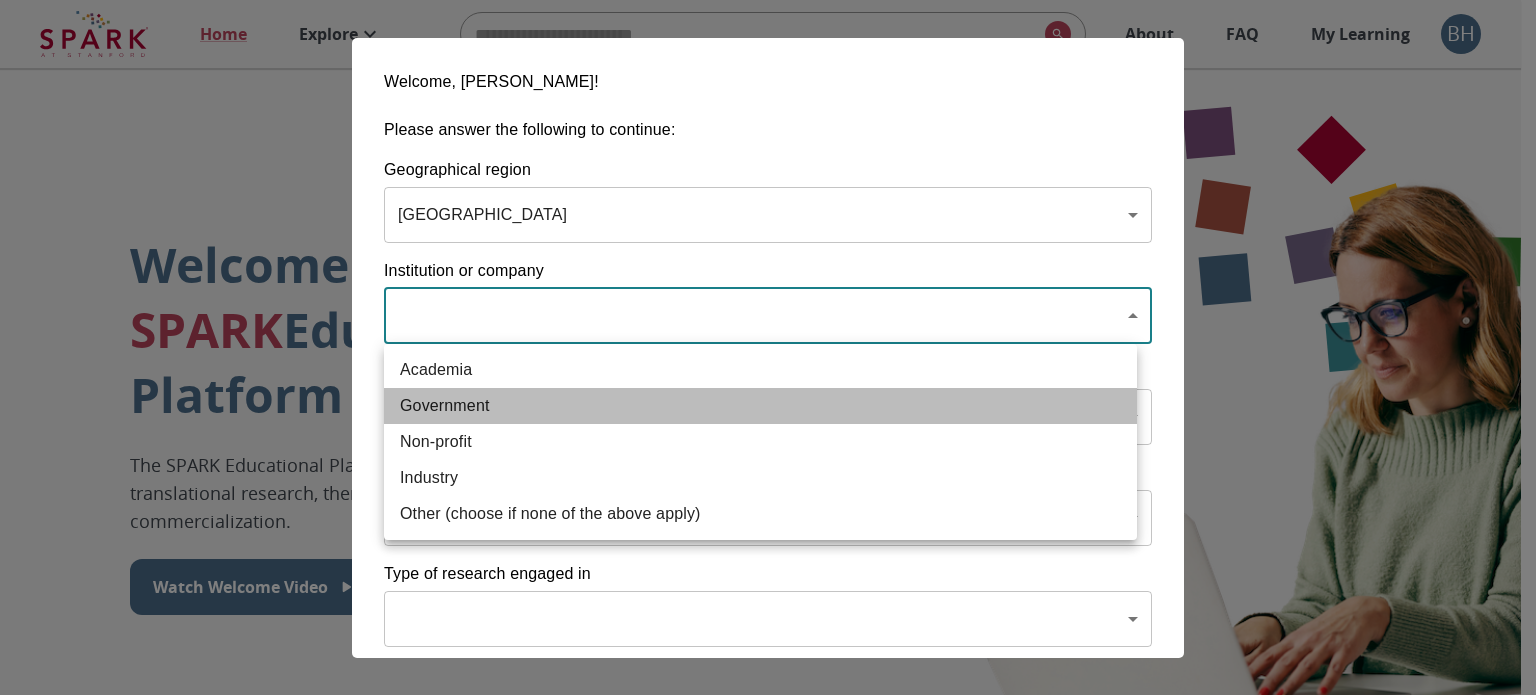 click on "Government" at bounding box center [760, 406] 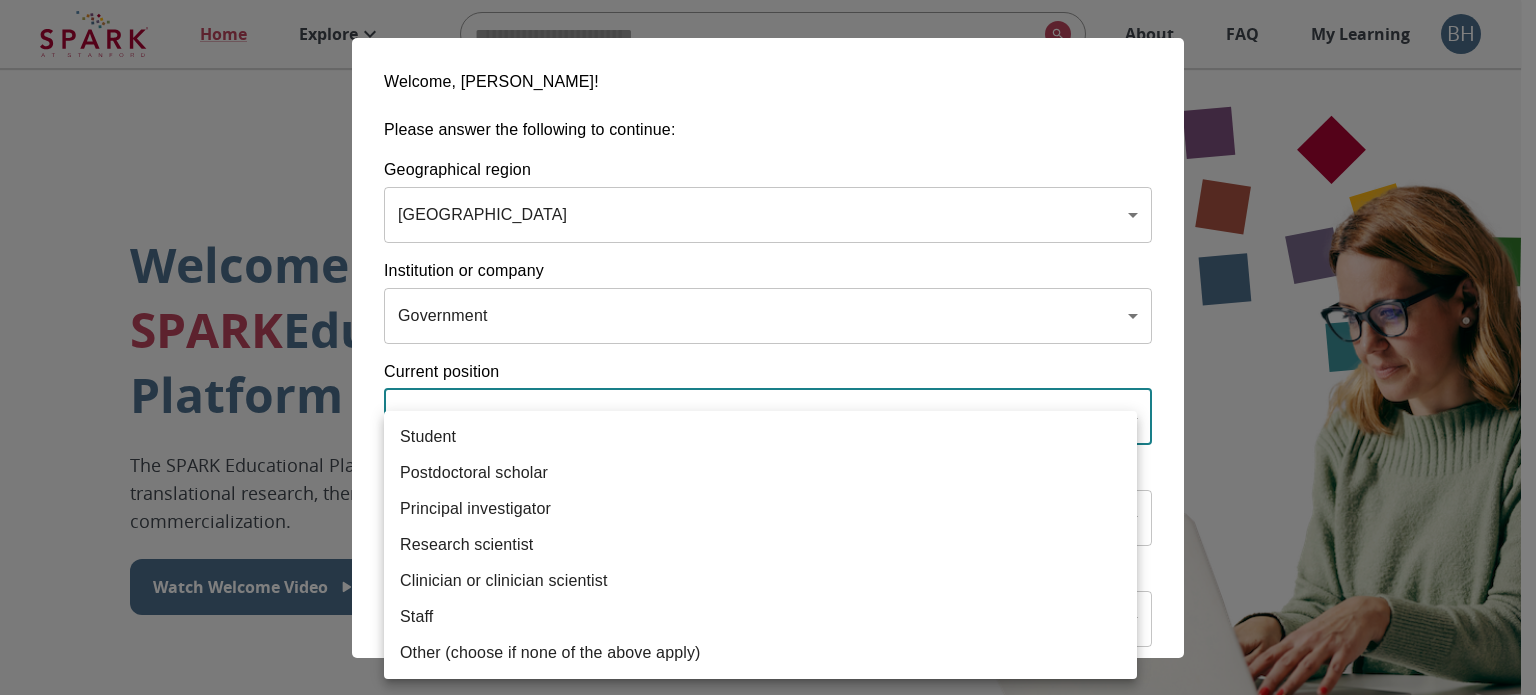 click on "Home Explore ​ About FAQ My Learning BH Welcome to the SPARK  Educational Platform The SPARK Educational Platform will support your learning journey in translational research, therapeutic discovery and development, and commercialization. Watch Welcome Video The Drug Discovery and Development Process The drug development process typically has three phases. Discover, Develop, Deliver. Click each tab to learn more. Discover Develop Deliver Discover The Discover section covers foundational knowledge in drug discovery and
development, from identifying unmet medical need and understanding the disease to defining essential
product characteristics, therapeutic discovery, and optimization. You will also find information
supporting strategic planning, the basics of the market, and technology transfer as well as regulatory
and intellectual property considerations. Watch Video Your Learning, Your Way Courses Go to Courses Courses Go to Courses Modules Go to Modules Videos Go to Videos" at bounding box center (768, 1378) 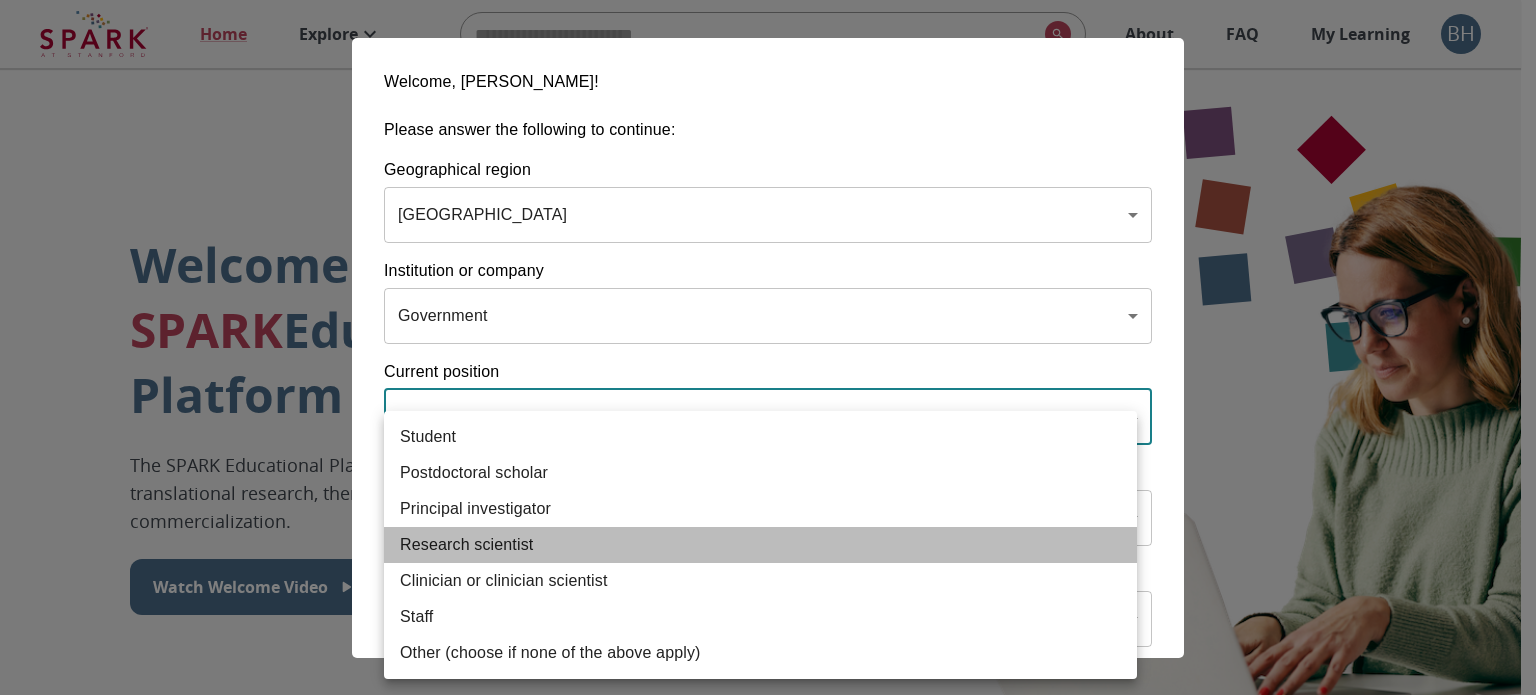 click on "Research scientist" at bounding box center [760, 545] 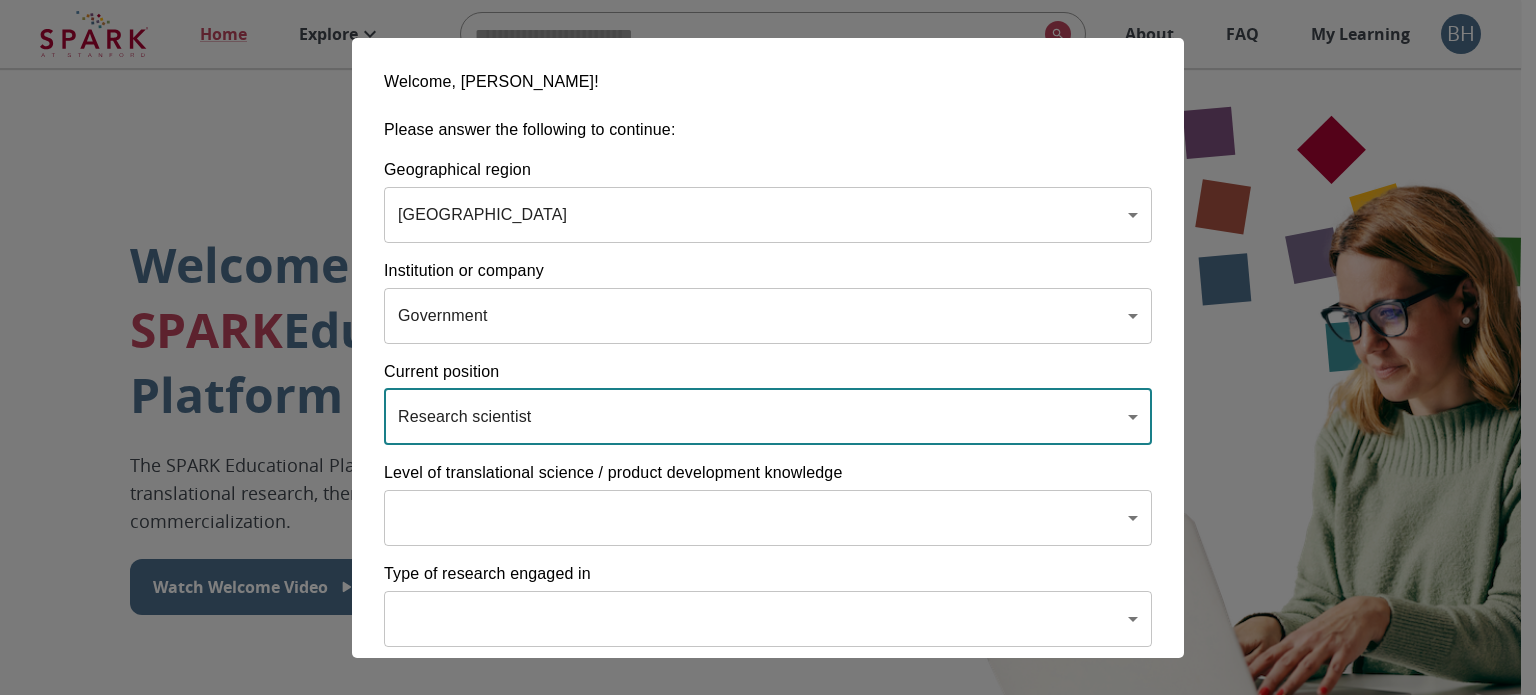 click on "Home Explore ​ About FAQ My Learning BH Welcome to the SPARK  Educational Platform The SPARK Educational Platform will support your learning journey in translational research, therapeutic discovery and development, and commercialization. Watch Welcome Video The Drug Discovery and Development Process The drug development process typically has three phases. Discover, Develop, Deliver. Click each tab to learn more. Discover Develop Deliver Discover The Discover section covers foundational knowledge in drug discovery and
development, from identifying unmet medical need and understanding the disease to defining essential
product characteristics, therapeutic discovery, and optimization. You will also find information
supporting strategic planning, the basics of the market, and technology transfer as well as regulatory
and intellectual property considerations. Watch Video Your Learning, Your Way Courses Go to Courses Courses Go to Courses Modules Go to Modules Videos Go to Videos" at bounding box center (768, 1378) 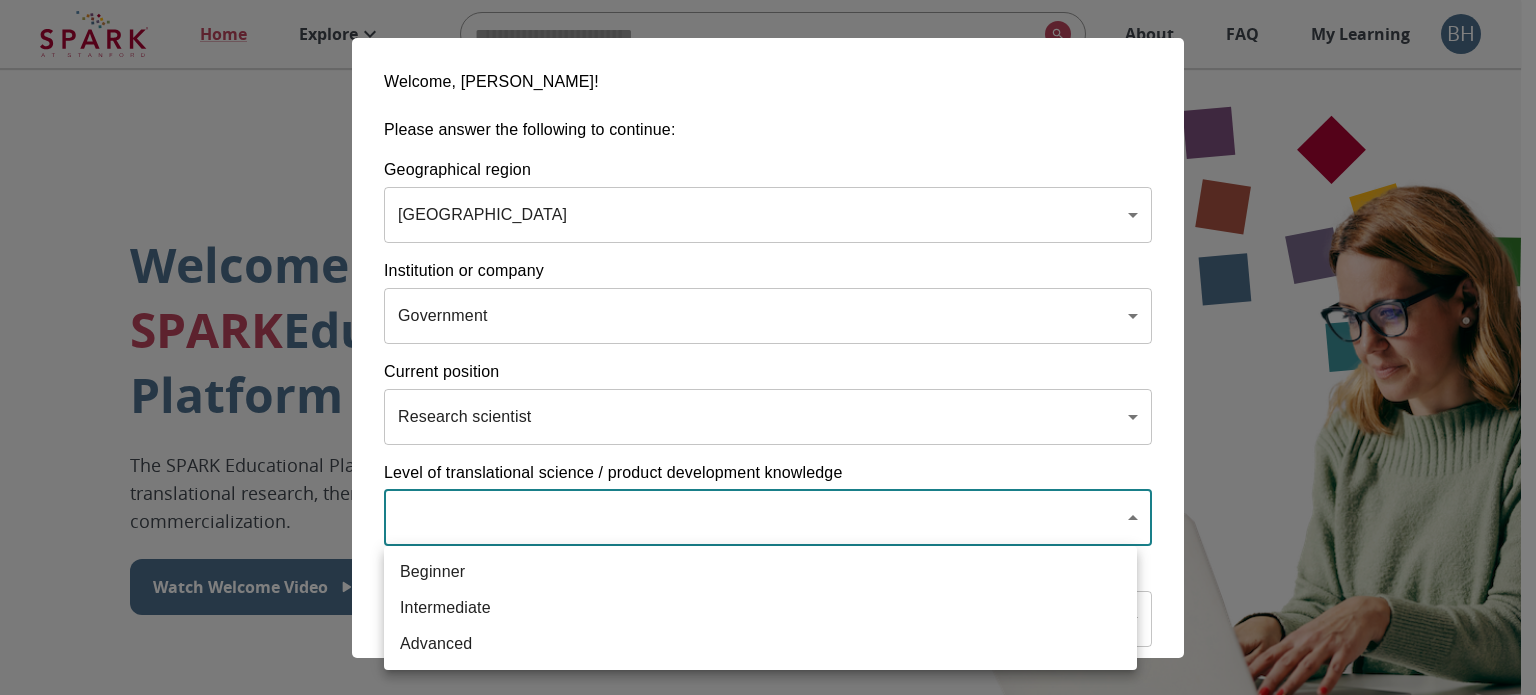 drag, startPoint x: 375, startPoint y: 467, endPoint x: 867, endPoint y: 481, distance: 492.19916 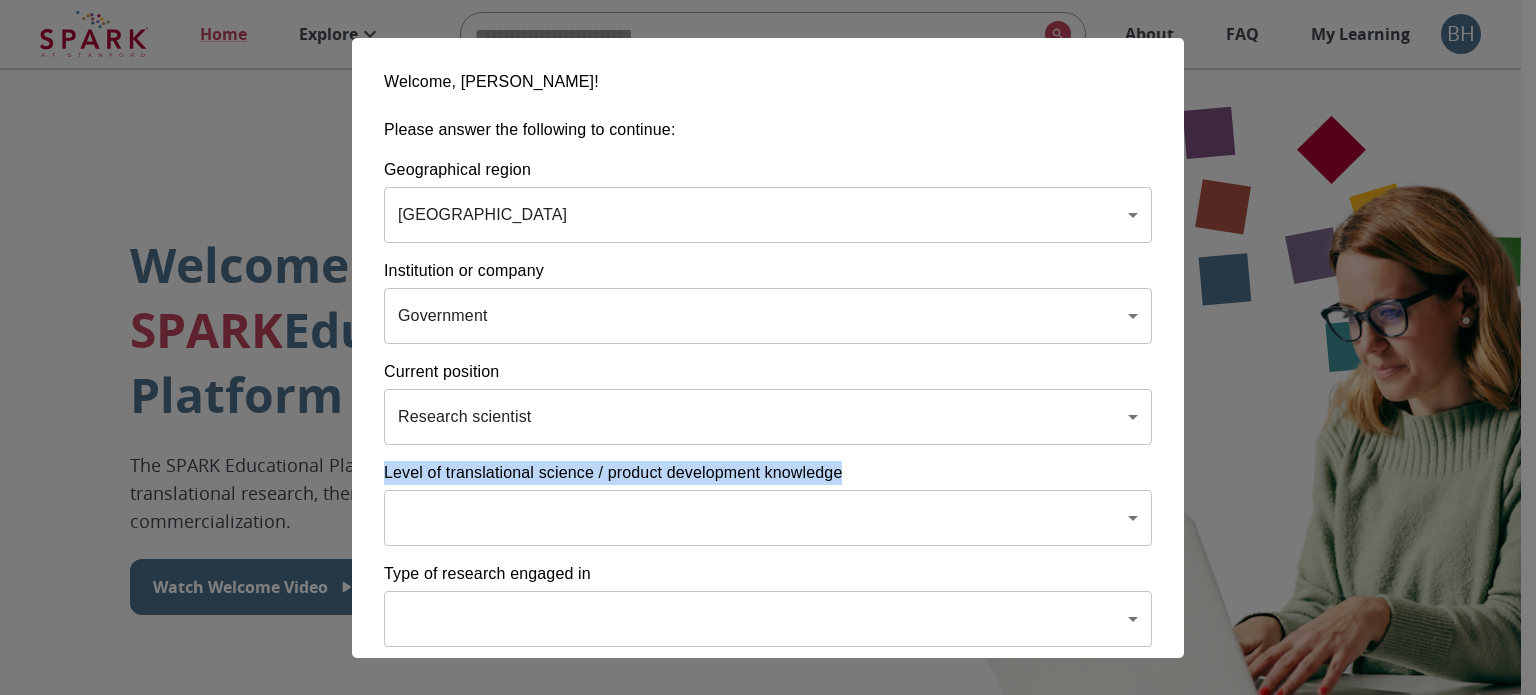 drag, startPoint x: 844, startPoint y: 471, endPoint x: 378, endPoint y: 467, distance: 466.01718 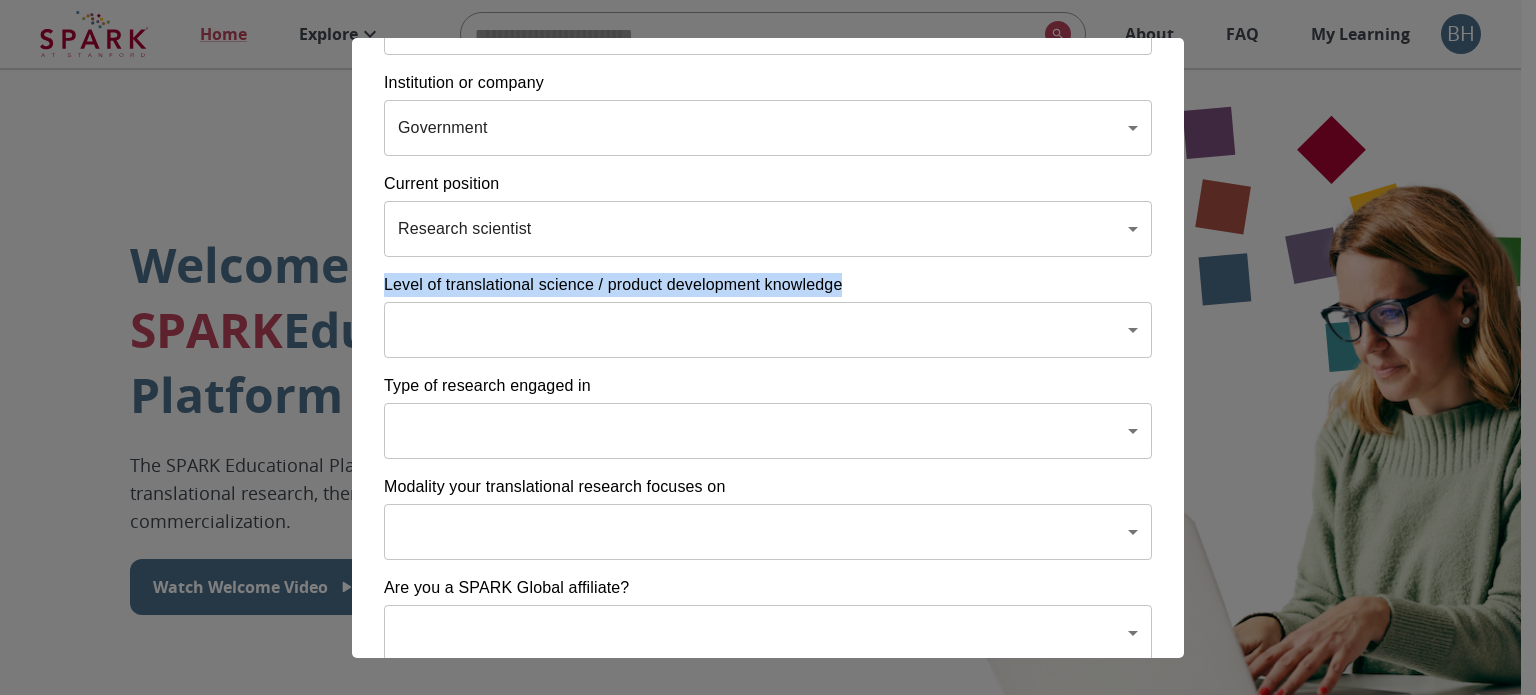 scroll, scrollTop: 200, scrollLeft: 0, axis: vertical 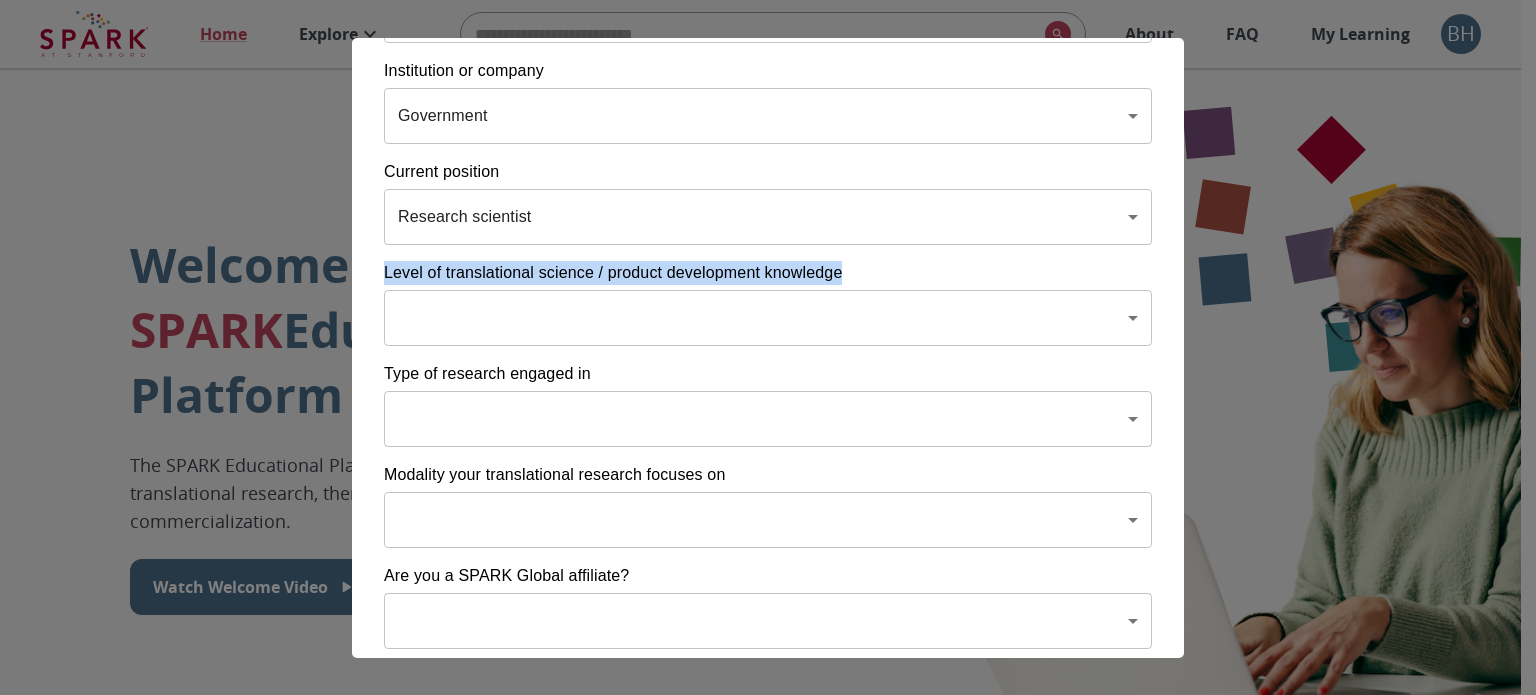 click on "Home Explore ​ About FAQ My Learning BH Welcome to the SPARK  Educational Platform The SPARK Educational Platform will support your learning journey in translational research, therapeutic discovery and development, and commercialization. Watch Welcome Video The Drug Discovery and Development Process The drug development process typically has three phases. Discover, Develop, Deliver. Click each tab to learn more. Discover Develop Deliver Discover The Discover section covers foundational knowledge in drug discovery and
development, from identifying unmet medical need and understanding the disease to defining essential
product characteristics, therapeutic discovery, and optimization. You will also find information
supporting strategic planning, the basics of the market, and technology transfer as well as regulatory
and intellectual property considerations. Watch Video Your Learning, Your Way Courses Go to Courses Courses Go to Courses Modules Go to Modules Videos Go to Videos" at bounding box center (768, 1378) 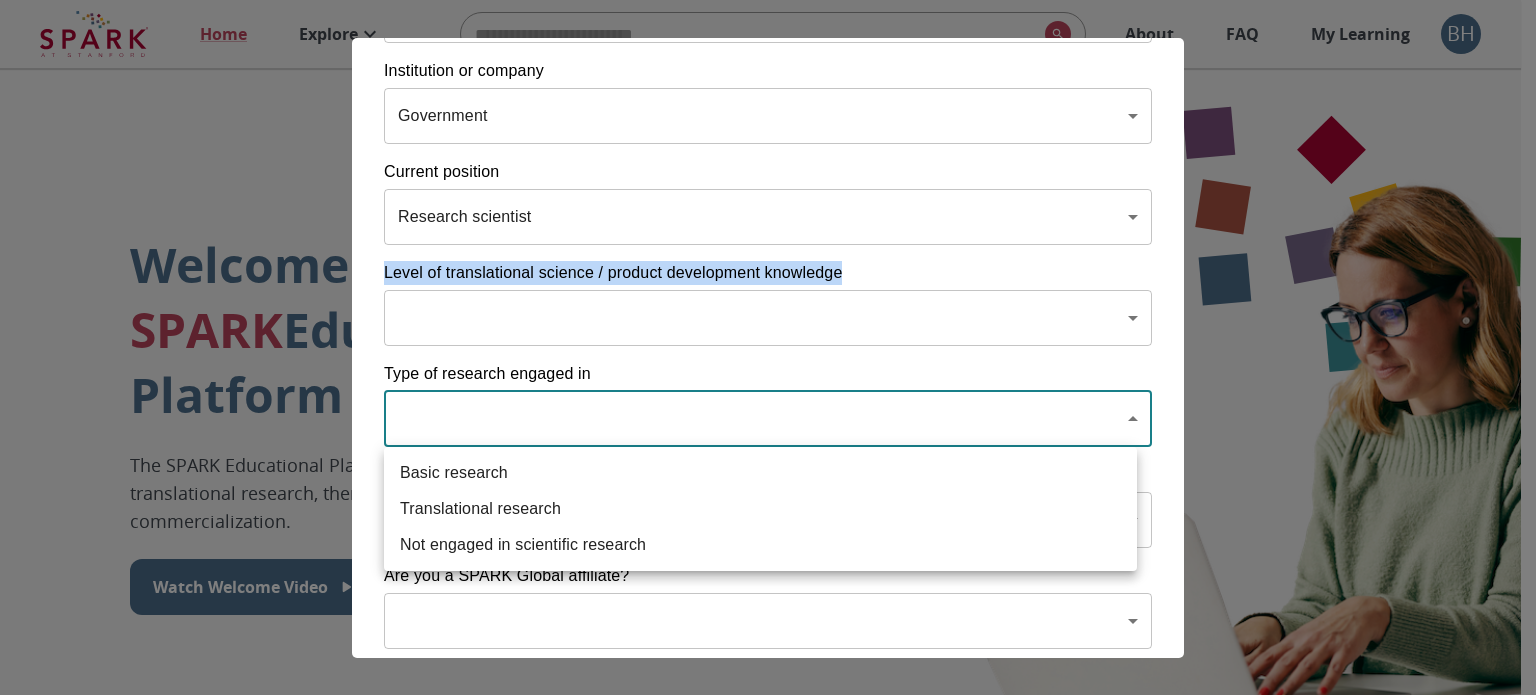 click on "Basic research" at bounding box center [760, 473] 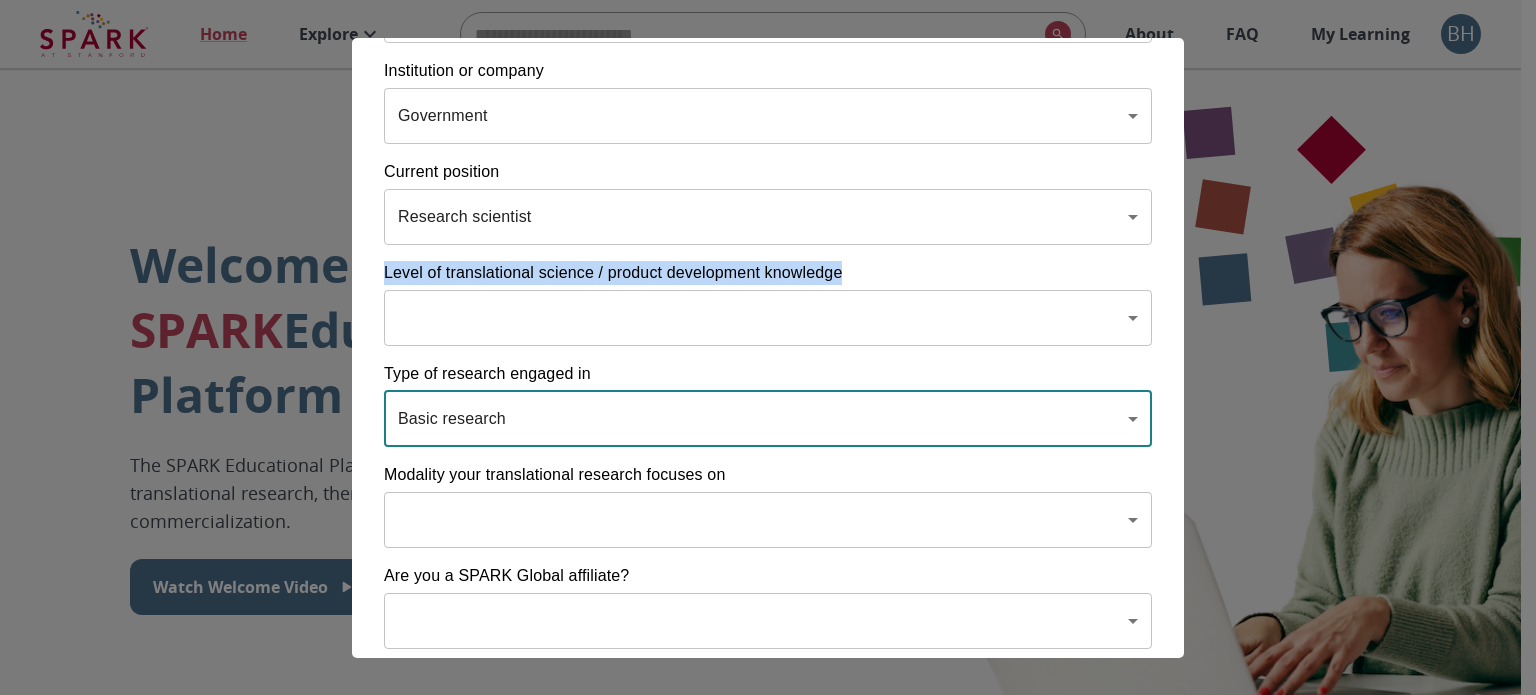 click on "Home Explore ​ About FAQ My Learning BH Welcome to the SPARK  Educational Platform The SPARK Educational Platform will support your learning journey in translational research, therapeutic discovery and development, and commercialization. Watch Welcome Video The Drug Discovery and Development Process The drug development process typically has three phases. Discover, Develop, Deliver. Click each tab to learn more. Discover Develop Deliver Discover The Discover section covers foundational knowledge in drug discovery and
development, from identifying unmet medical need and understanding the disease to defining essential
product characteristics, therapeutic discovery, and optimization. You will also find information
supporting strategic planning, the basics of the market, and technology transfer as well as regulatory
and intellectual property considerations. Watch Video Your Learning, Your Way Courses Go to Courses Courses Go to Courses Modules Go to Modules Videos Go to Videos" at bounding box center (768, 1378) 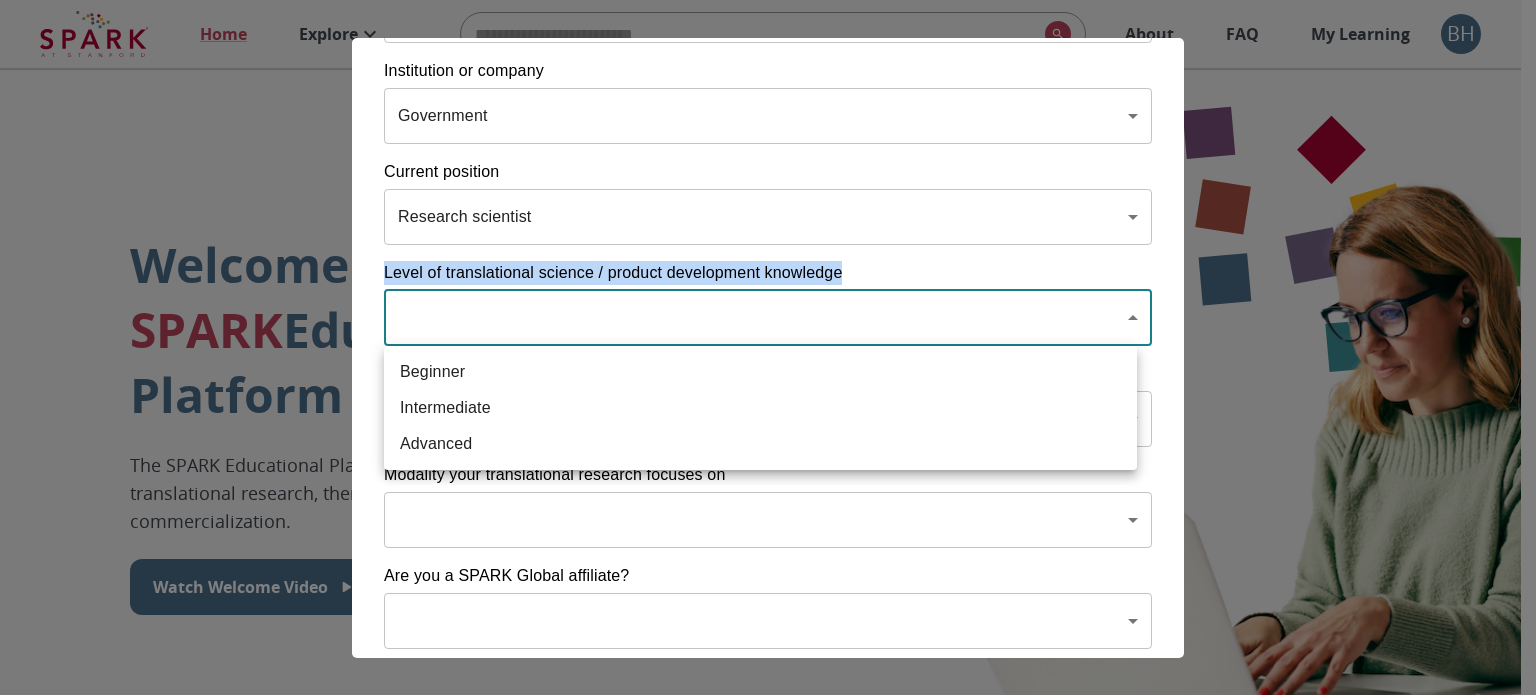 click on "Intermediate" at bounding box center [760, 408] 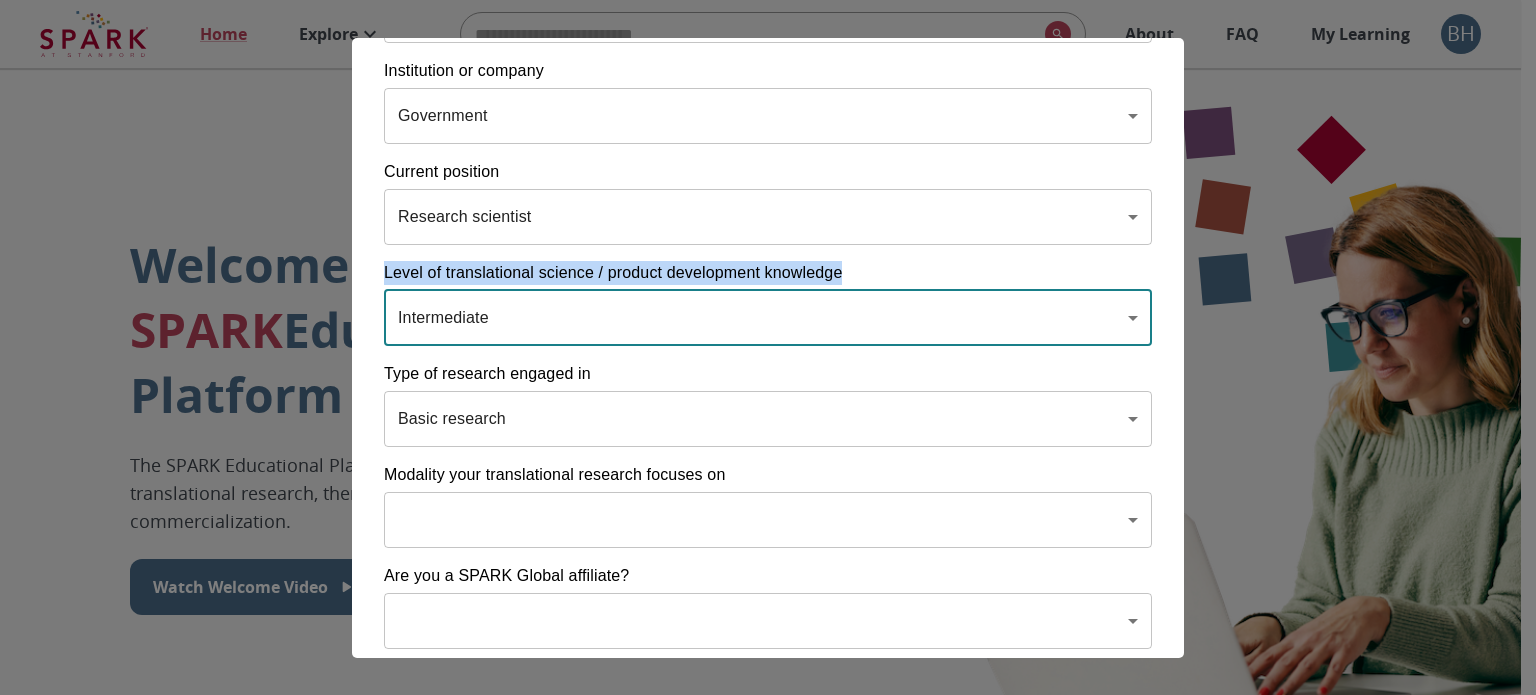 scroll, scrollTop: 291, scrollLeft: 0, axis: vertical 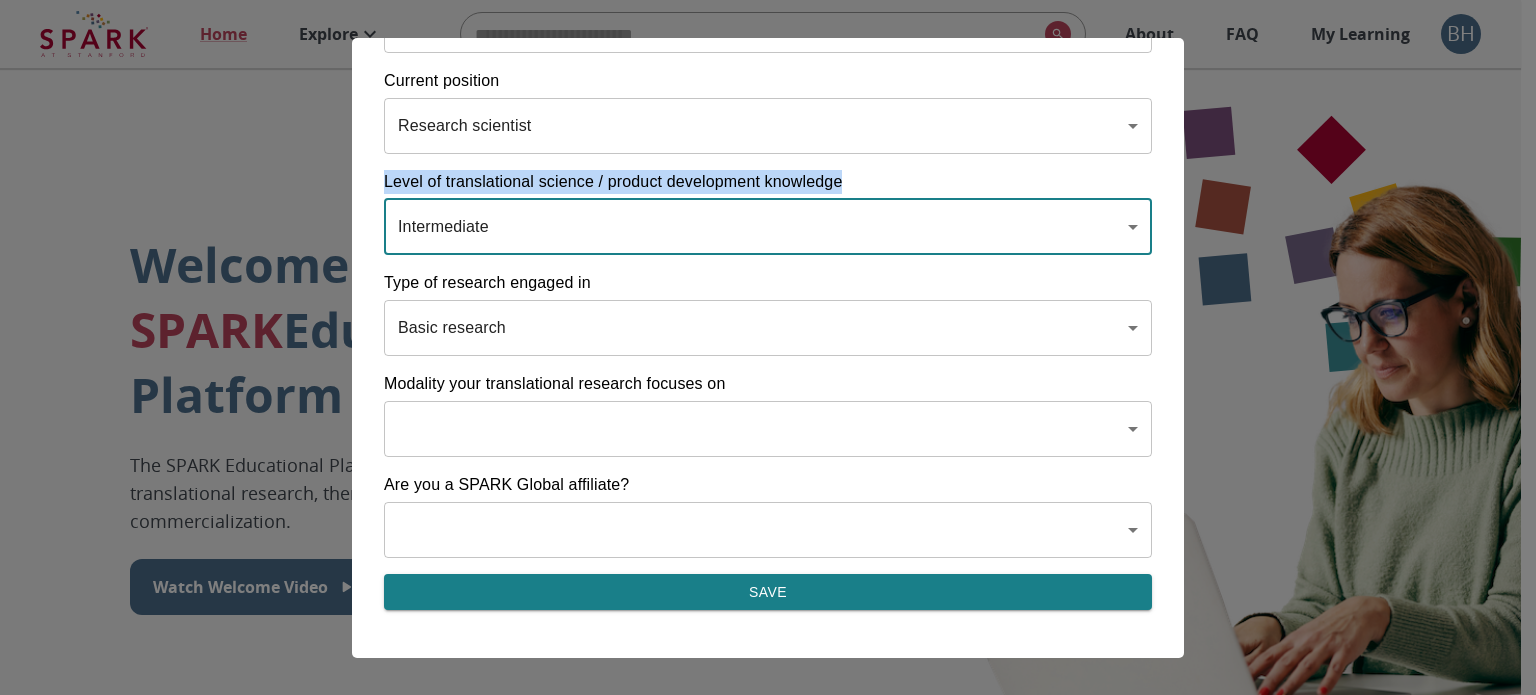 click on "Home Explore ​ About FAQ My Learning BH Welcome to the SPARK  Educational Platform The SPARK Educational Platform will support your learning journey in translational research, therapeutic discovery and development, and commercialization. Watch Welcome Video The Drug Discovery and Development Process The drug development process typically has three phases. Discover, Develop, Deliver. Click each tab to learn more. Discover Develop Deliver Discover The Discover section covers foundational knowledge in drug discovery and
development, from identifying unmet medical need and understanding the disease to defining essential
product characteristics, therapeutic discovery, and optimization. You will also find information
supporting strategic planning, the basics of the market, and technology transfer as well as regulatory
and intellectual property considerations. Watch Video Your Learning, Your Way Courses Go to Courses Courses Go to Courses Modules Go to Modules Videos Go to Videos" at bounding box center (768, 1378) 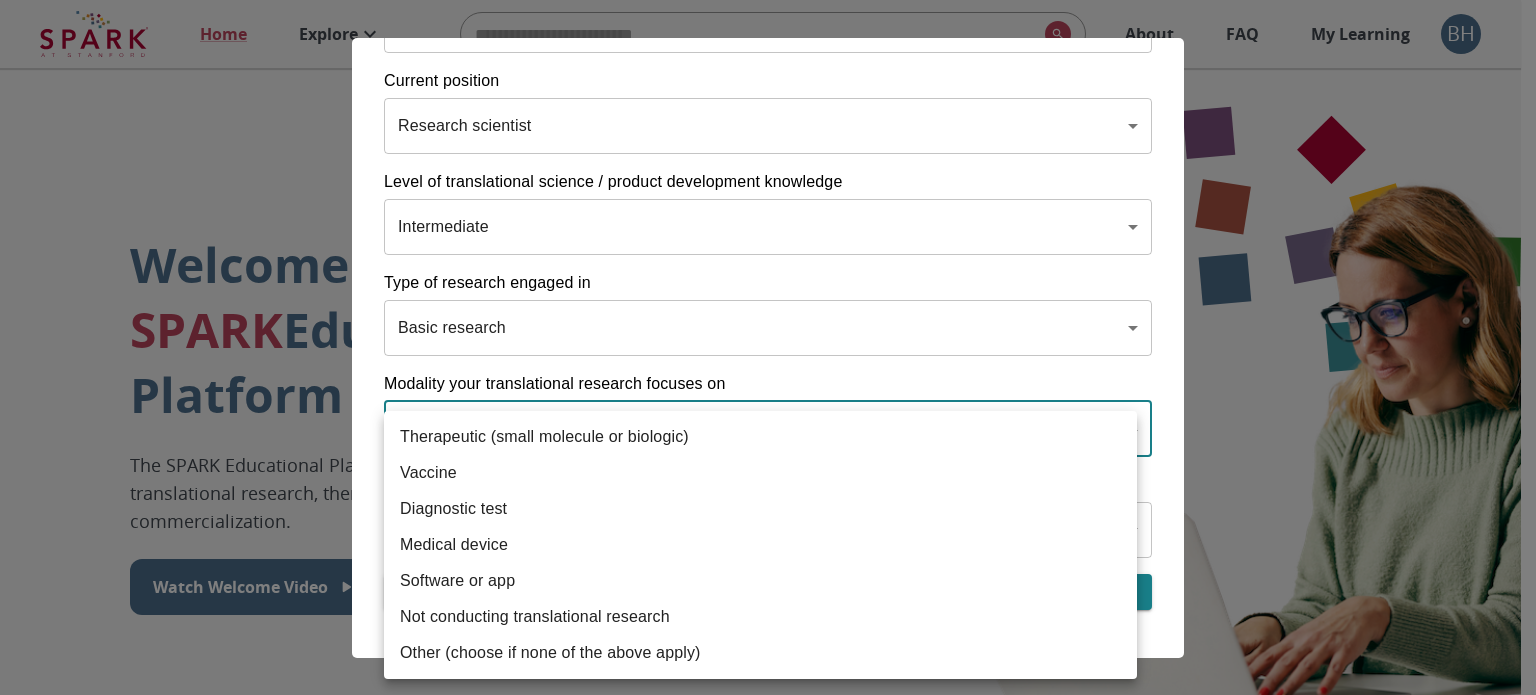 click at bounding box center (768, 347) 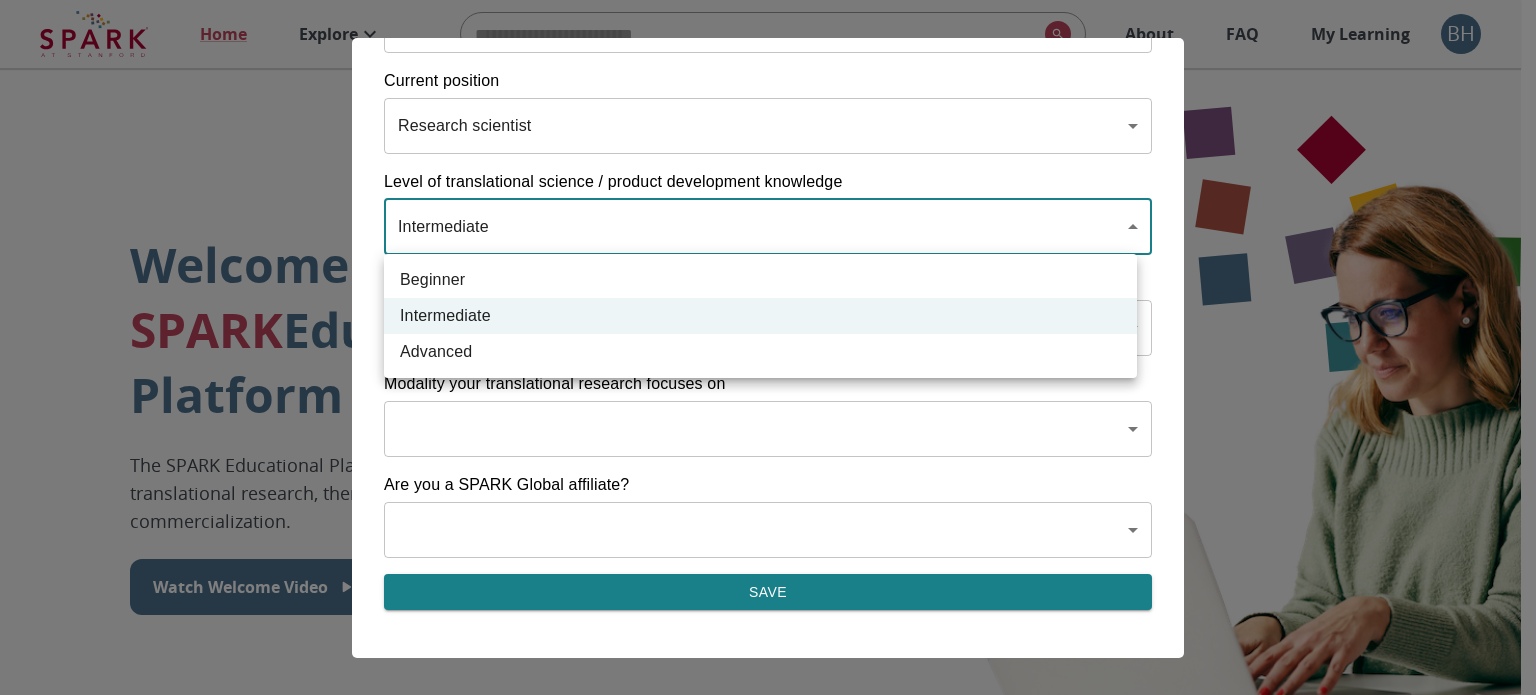 click on "Home Explore ​ About FAQ My Learning BH Welcome to the SPARK  Educational Platform The SPARK Educational Platform will support your learning journey in translational research, therapeutic discovery and development, and commercialization. Watch Welcome Video The Drug Discovery and Development Process The drug development process typically has three phases. Discover, Develop, Deliver. Click each tab to learn more. Discover Develop Deliver Discover The Discover section covers foundational knowledge in drug discovery and
development, from identifying unmet medical need and understanding the disease to defining essential
product characteristics, therapeutic discovery, and optimization. You will also find information
supporting strategic planning, the basics of the market, and technology transfer as well as regulatory
and intellectual property considerations. Watch Video Your Learning, Your Way Courses Go to Courses Courses Go to Courses Modules Go to Modules Videos Go to Videos" at bounding box center (768, 1378) 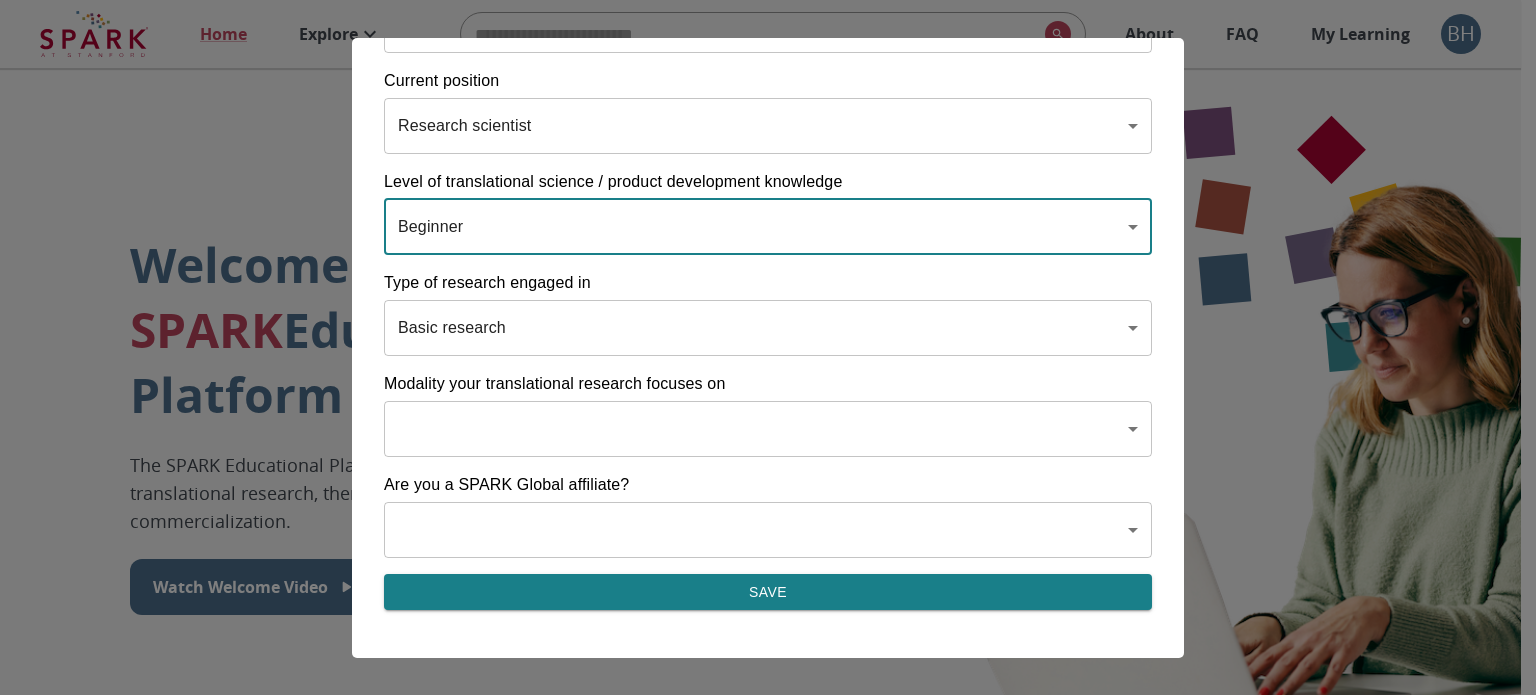 click on "Home Explore ​ About FAQ My Learning BH Welcome to the SPARK  Educational Platform The SPARK Educational Platform will support your learning journey in translational research, therapeutic discovery and development, and commercialization. Watch Welcome Video The Drug Discovery and Development Process The drug development process typically has three phases. Discover, Develop, Deliver. Click each tab to learn more. Discover Develop Deliver Discover The Discover section covers foundational knowledge in drug discovery and
development, from identifying unmet medical need and understanding the disease to defining essential
product characteristics, therapeutic discovery, and optimization. You will also find information
supporting strategic planning, the basics of the market, and technology transfer as well as regulatory
and intellectual property considerations. Watch Video Your Learning, Your Way Courses Go to Courses Courses Go to Courses Modules Go to Modules Videos Go to Videos" at bounding box center (768, 1378) 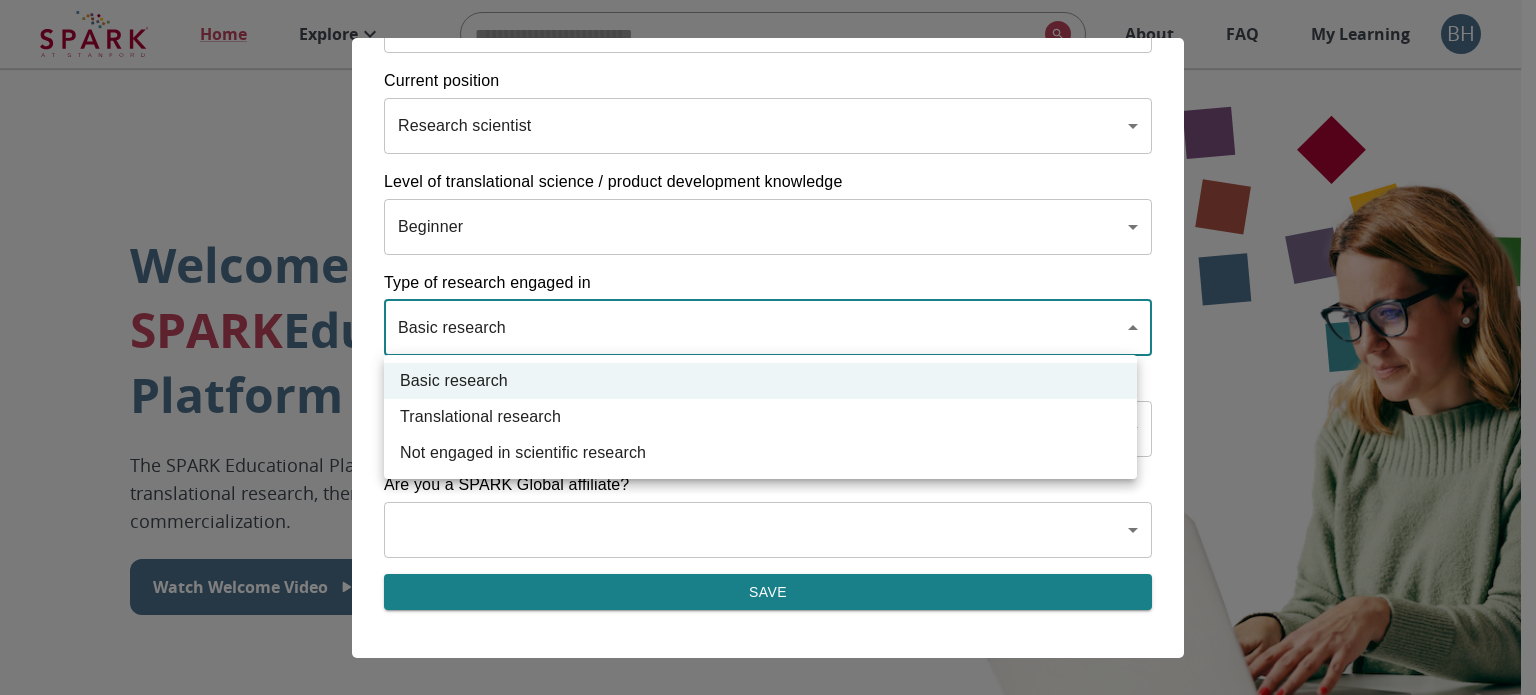 click on "Translational research" at bounding box center (760, 417) 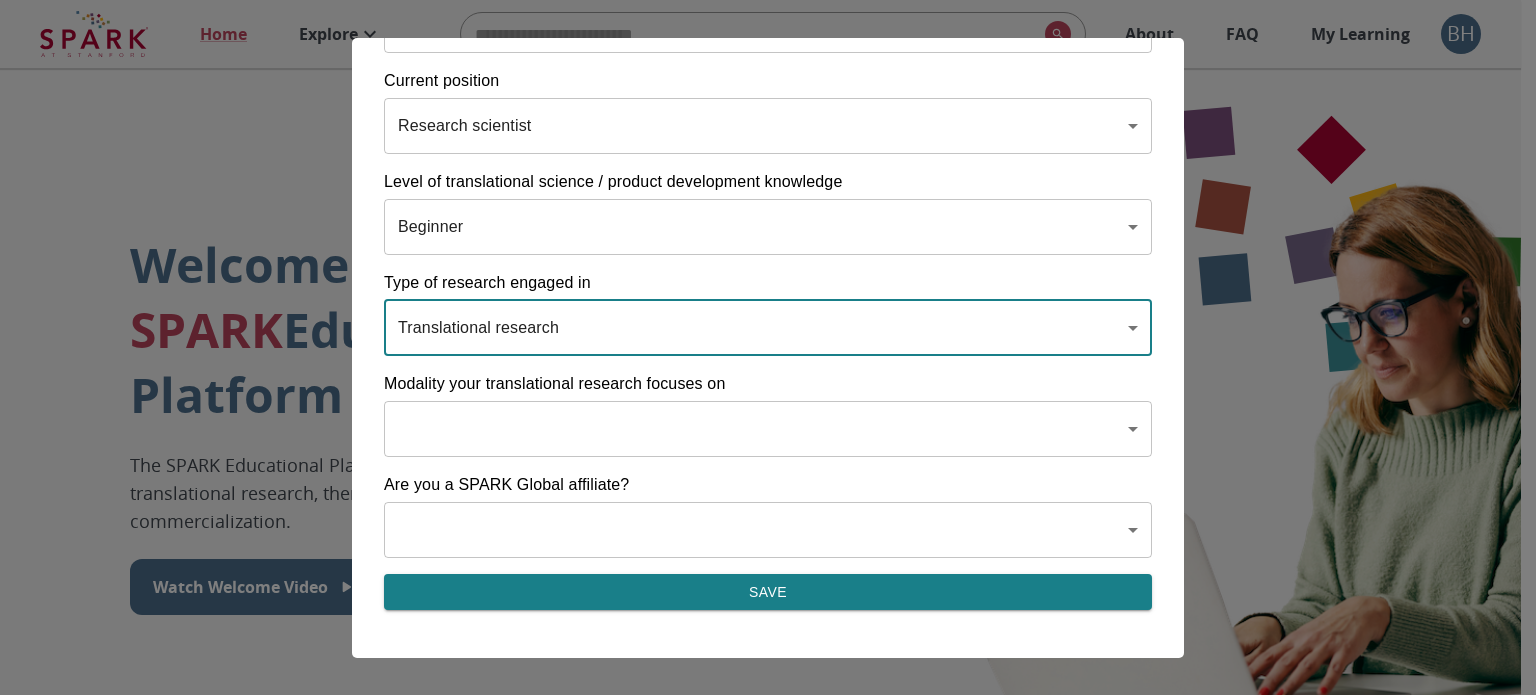 click on "Home Explore ​ About FAQ My Learning BH Welcome to the SPARK  Educational Platform The SPARK Educational Platform will support your learning journey in translational research, therapeutic discovery and development, and commercialization. Watch Welcome Video The Drug Discovery and Development Process The drug development process typically has three phases. Discover, Develop, Deliver. Click each tab to learn more. Discover Develop Deliver Discover The Discover section covers foundational knowledge in drug discovery and
development, from identifying unmet medical need and understanding the disease to defining essential
product characteristics, therapeutic discovery, and optimization. You will also find information
supporting strategic planning, the basics of the market, and technology transfer as well as regulatory
and intellectual property considerations. Watch Video Your Learning, Your Way Courses Go to Courses Courses Go to Courses Modules Go to Modules Videos Go to Videos" at bounding box center [768, 1378] 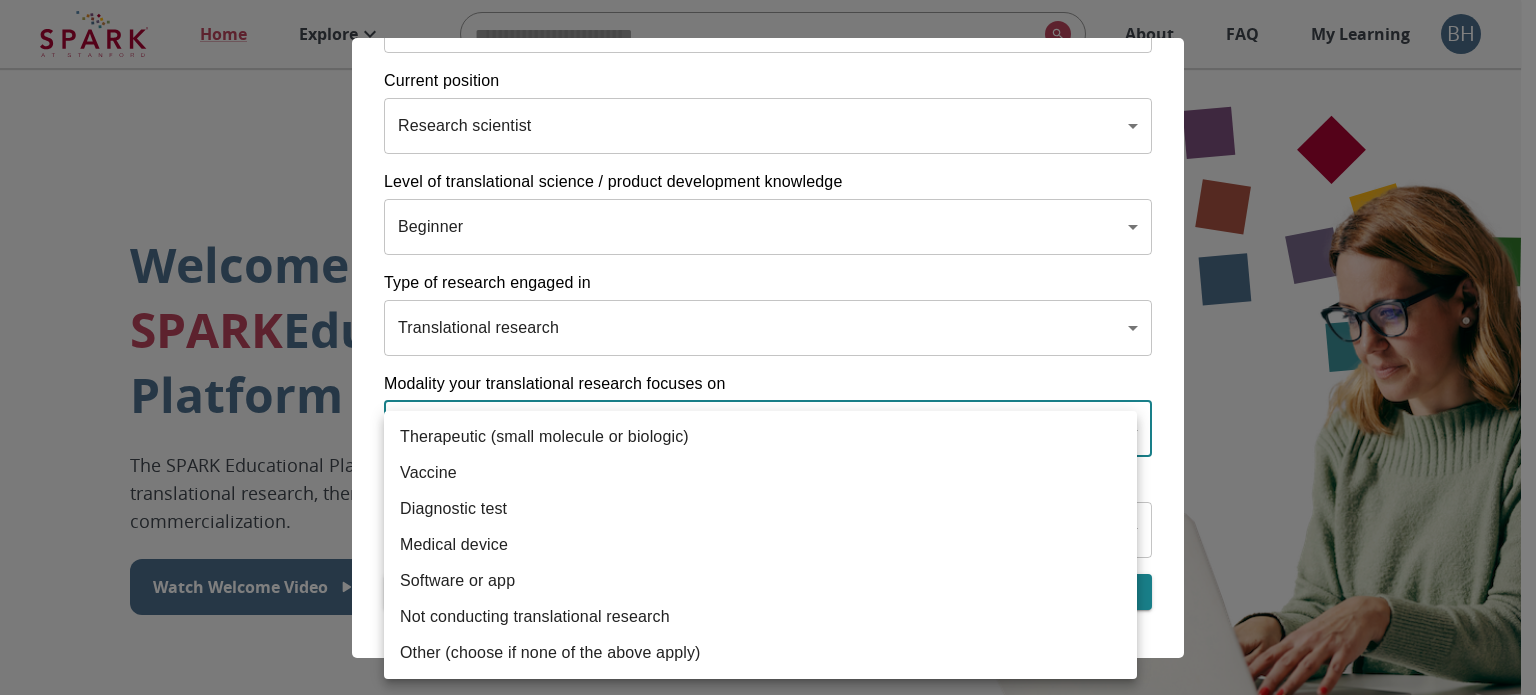 click on "Vaccine" at bounding box center (760, 473) 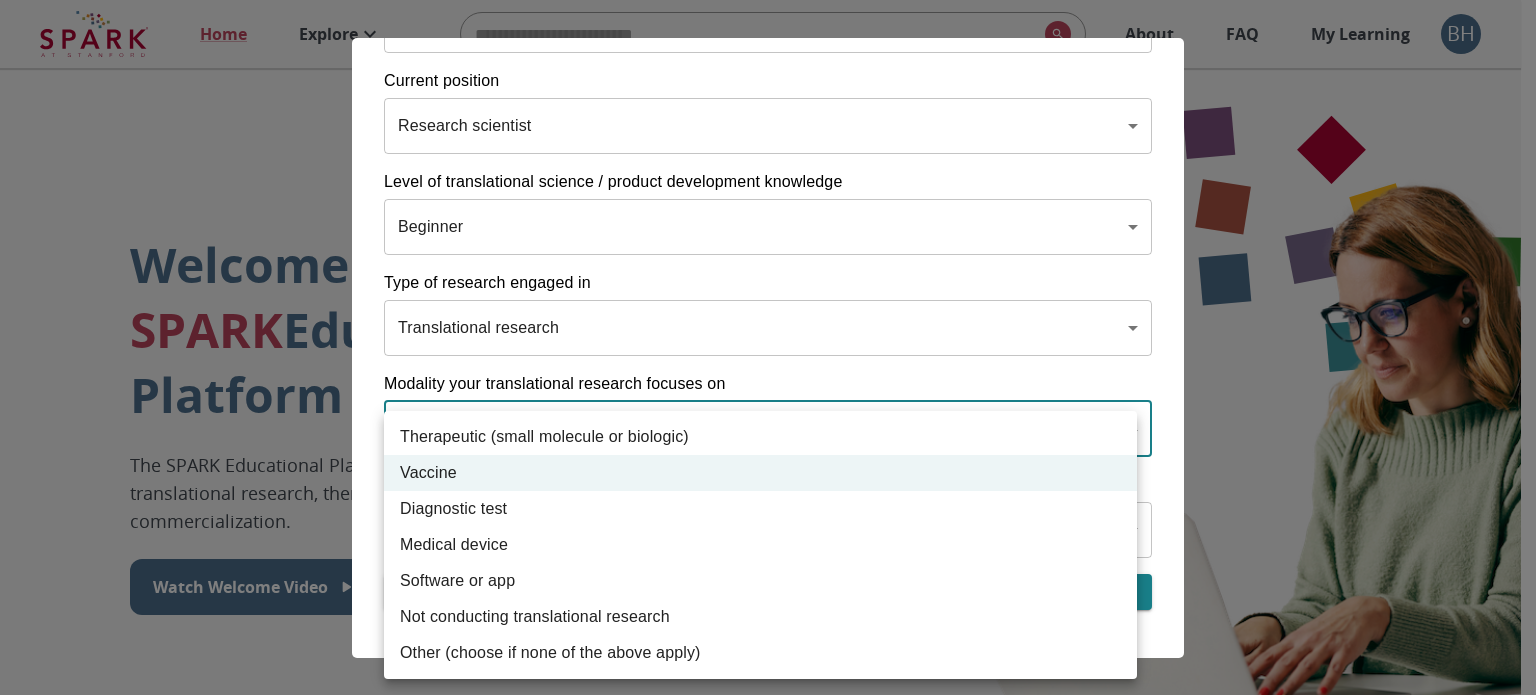 click on "Home Explore ​ About FAQ My Learning BH Welcome to the SPARK  Educational Platform The SPARK Educational Platform will support your learning journey in translational research, therapeutic discovery and development, and commercialization. Watch Welcome Video The Drug Discovery and Development Process The drug development process typically has three phases. Discover, Develop, Deliver. Click each tab to learn more. Discover Develop Deliver Discover The Discover section covers foundational knowledge in drug discovery and
development, from identifying unmet medical need and understanding the disease to defining essential
product characteristics, therapeutic discovery, and optimization. You will also find information
supporting strategic planning, the basics of the market, and technology transfer as well as regulatory
and intellectual property considerations. Watch Video Your Learning, Your Way Courses Go to Courses Courses Go to Courses Modules Go to Modules Videos Go to Videos" at bounding box center [768, 1378] 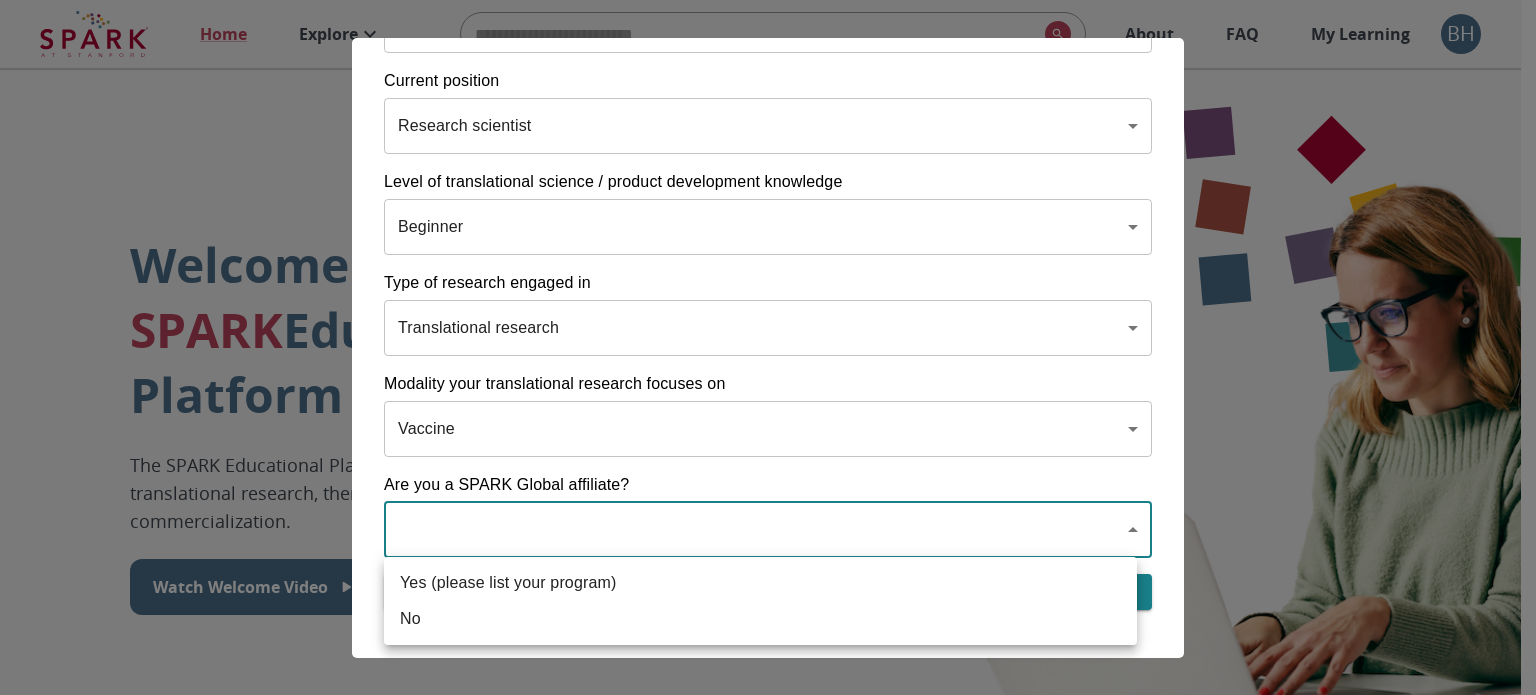 click on "Home Explore ​ About FAQ My Learning BH Welcome to the SPARK  Educational Platform The SPARK Educational Platform will support your learning journey in translational research, therapeutic discovery and development, and commercialization. Watch Welcome Video The Drug Discovery and Development Process The drug development process typically has three phases. Discover, Develop, Deliver. Click each tab to learn more. Discover Develop Deliver Discover The Discover section covers foundational knowledge in drug discovery and
development, from identifying unmet medical need and understanding the disease to defining essential
product characteristics, therapeutic discovery, and optimization. You will also find information
supporting strategic planning, the basics of the market, and technology transfer as well as regulatory
and intellectual property considerations. Watch Video Your Learning, Your Way Courses Go to Courses Courses Go to Courses Modules Go to Modules Videos Go to Videos No" at bounding box center (768, 1378) 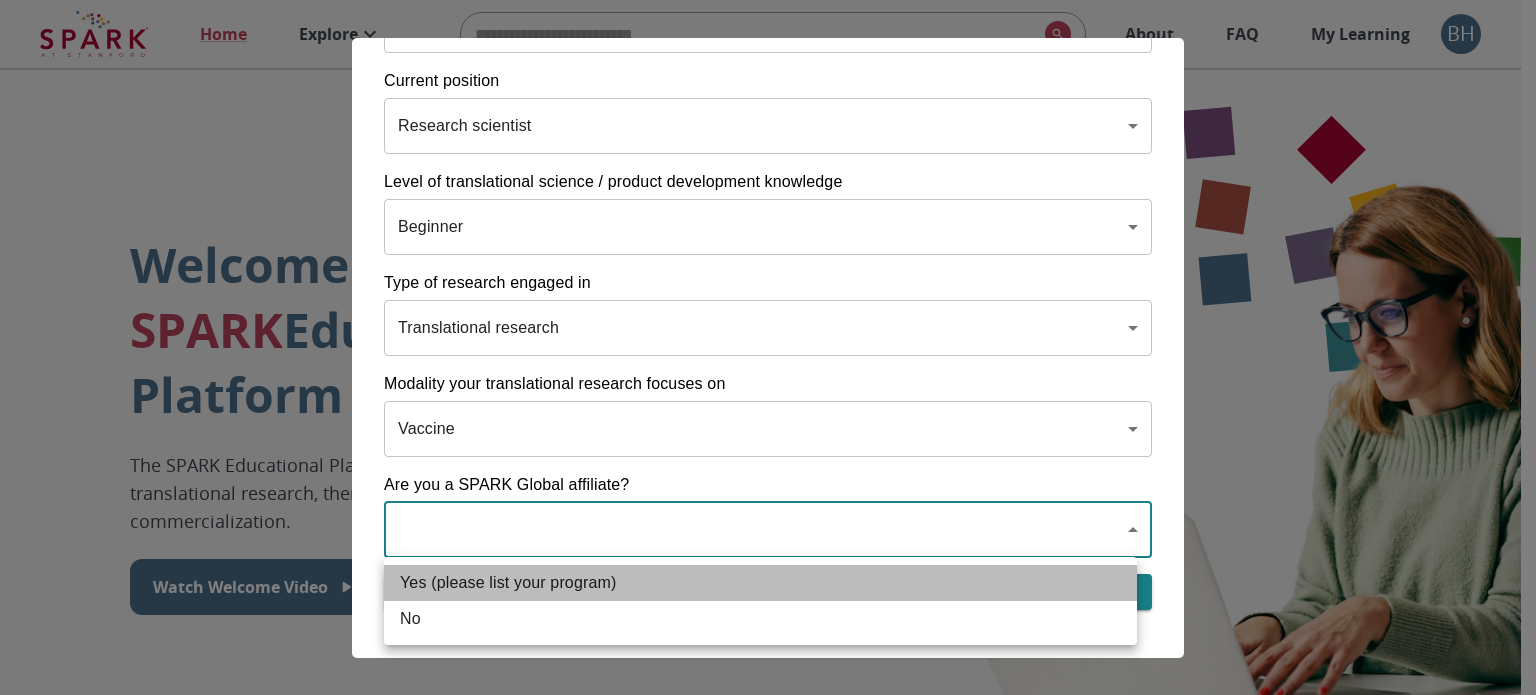 click on "Yes (please list your program)" at bounding box center (760, 583) 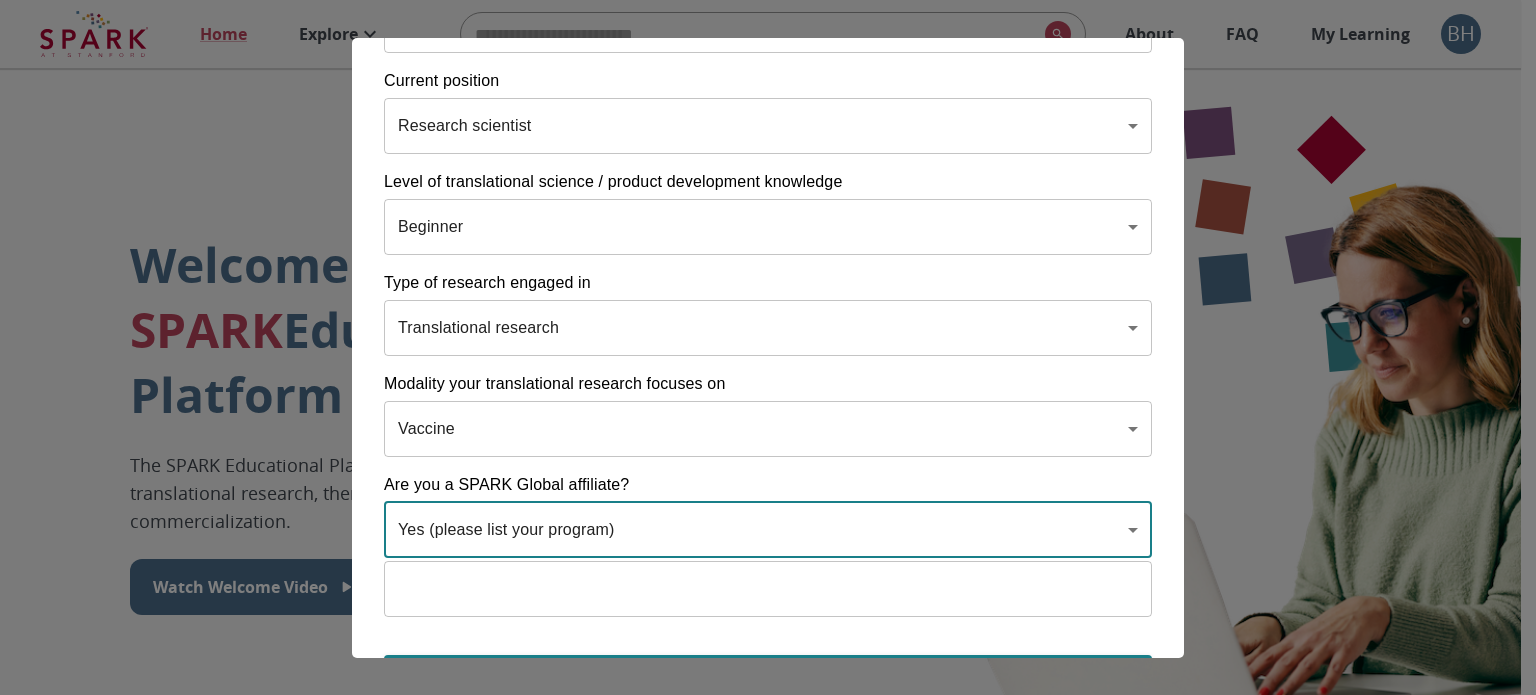 click on "Home Explore ​ About FAQ My Learning BH Welcome to the SPARK  Educational Platform The SPARK Educational Platform will support your learning journey in translational research, therapeutic discovery and development, and commercialization. Watch Welcome Video The Drug Discovery and Development Process The drug development process typically has three phases. Discover, Develop, Deliver. Click each tab to learn more. Discover Develop Deliver Discover The Discover section covers foundational knowledge in drug discovery and
development, from identifying unmet medical need and understanding the disease to defining essential
product characteristics, therapeutic discovery, and optimization. You will also find information
supporting strategic planning, the basics of the market, and technology transfer as well as regulatory
and intellectual property considerations. Watch Video Your Learning, Your Way Courses Go to Courses Courses Go to Courses Modules Go to Modules Videos Go to Videos" at bounding box center [768, 1378] 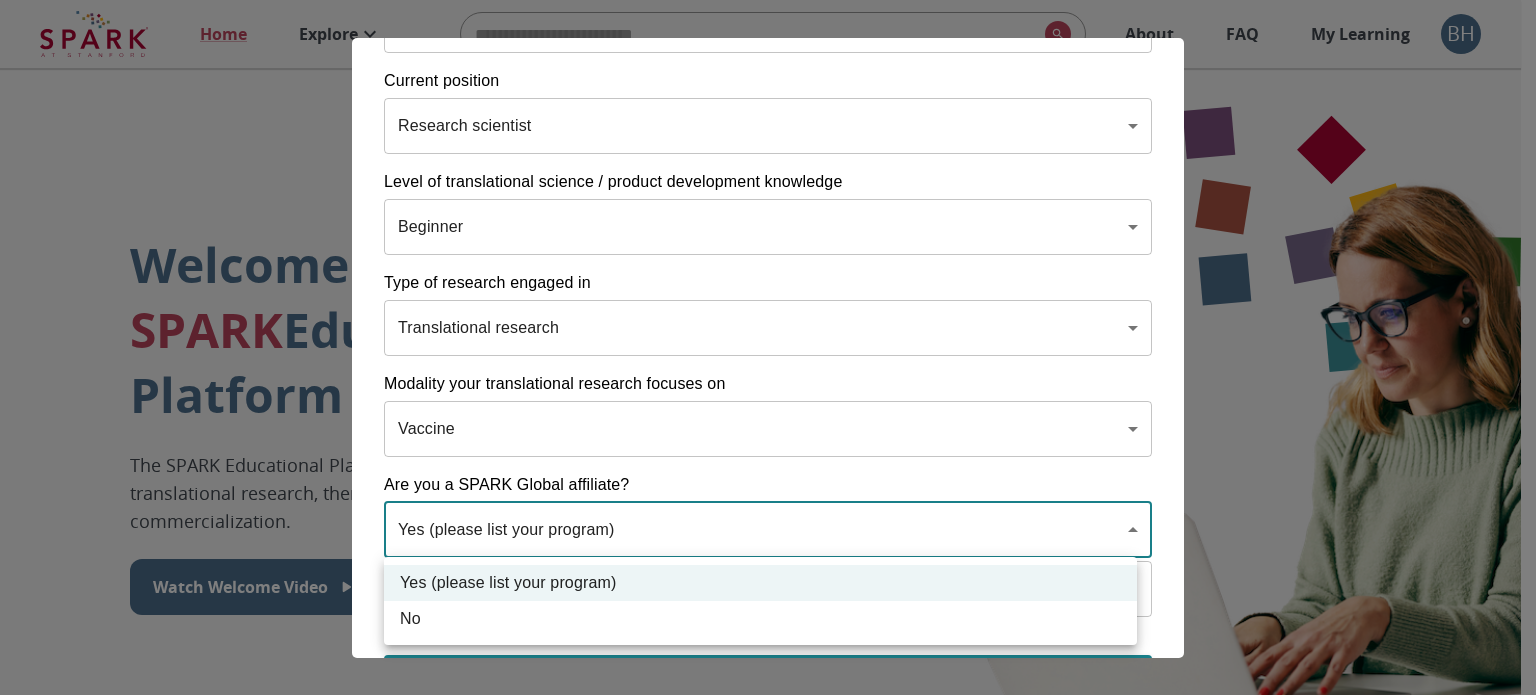 click on "No" at bounding box center [760, 619] 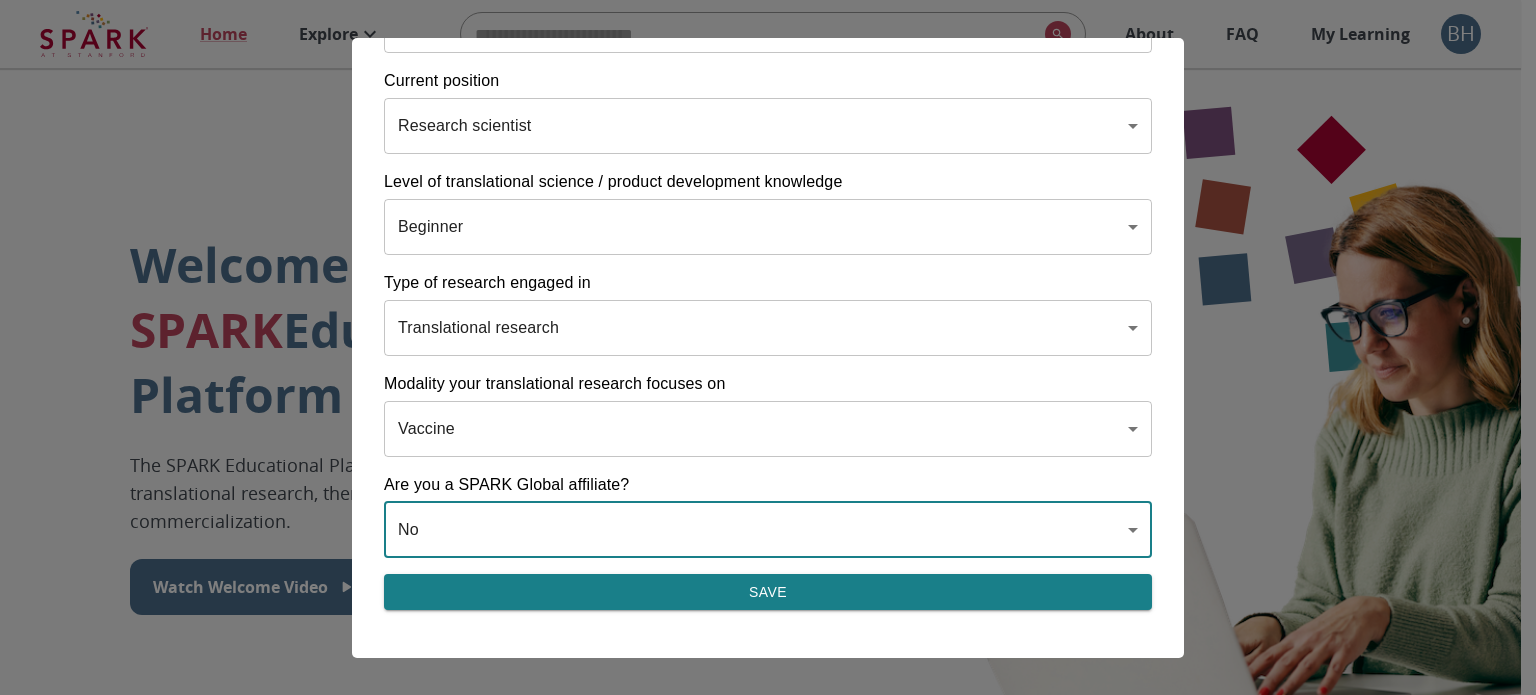 click on "Save" at bounding box center [768, 592] 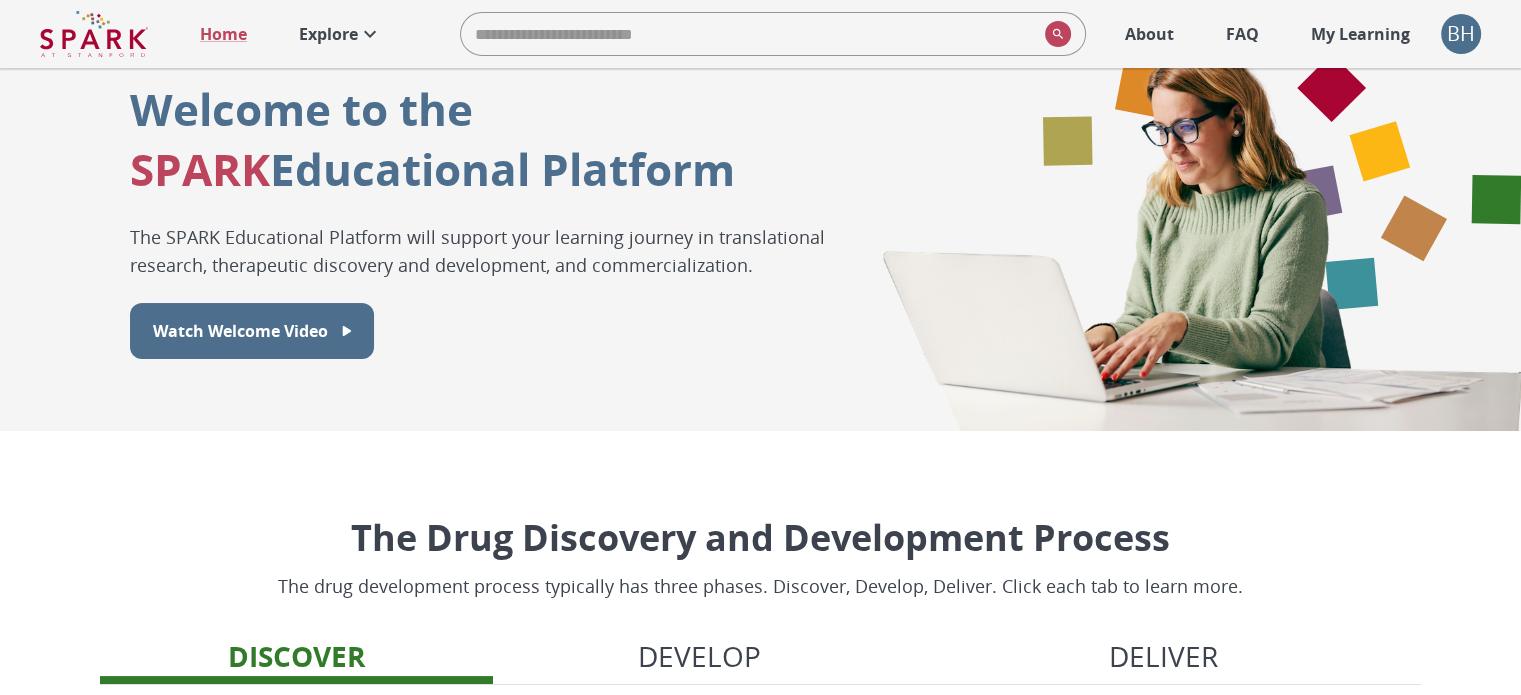 scroll, scrollTop: 0, scrollLeft: 0, axis: both 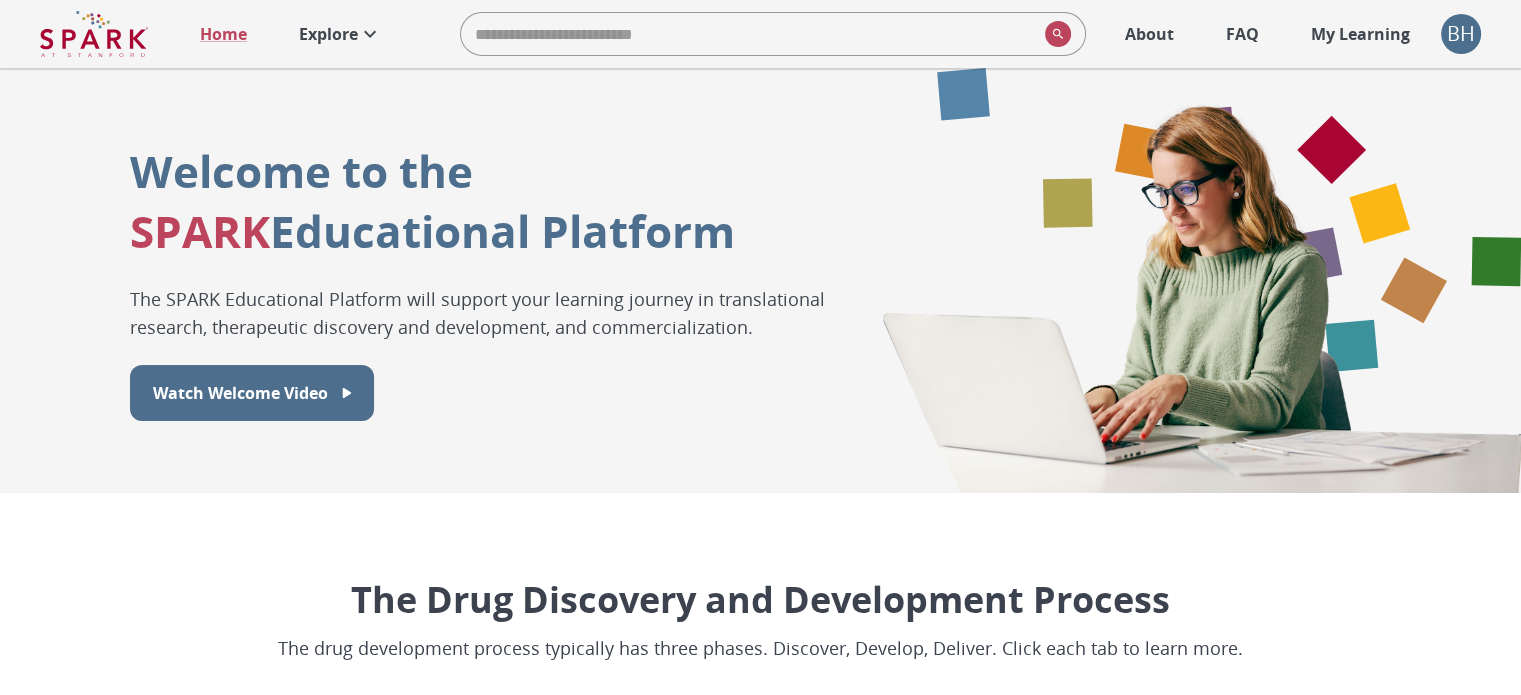 click on "Home Explore ​ About FAQ My Learning BH" at bounding box center [760, 34] 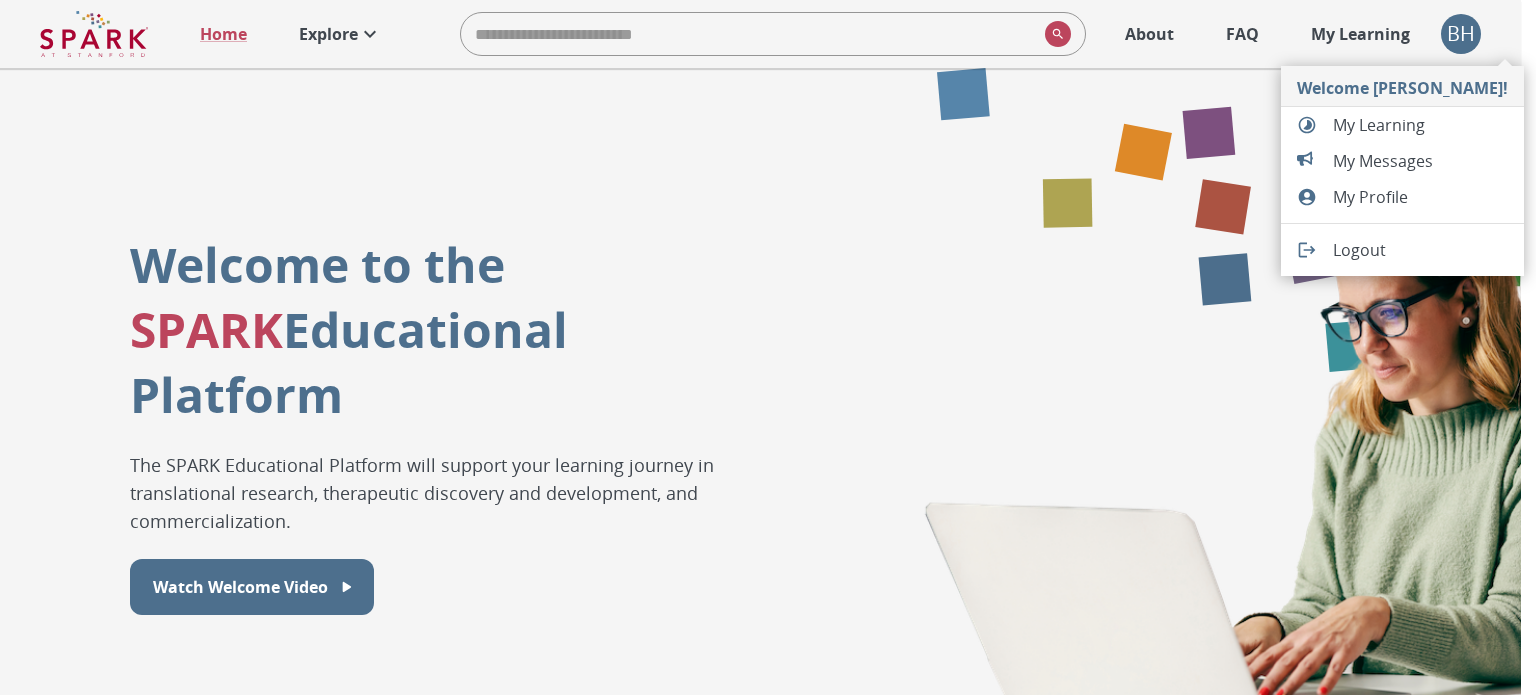 click at bounding box center (768, 347) 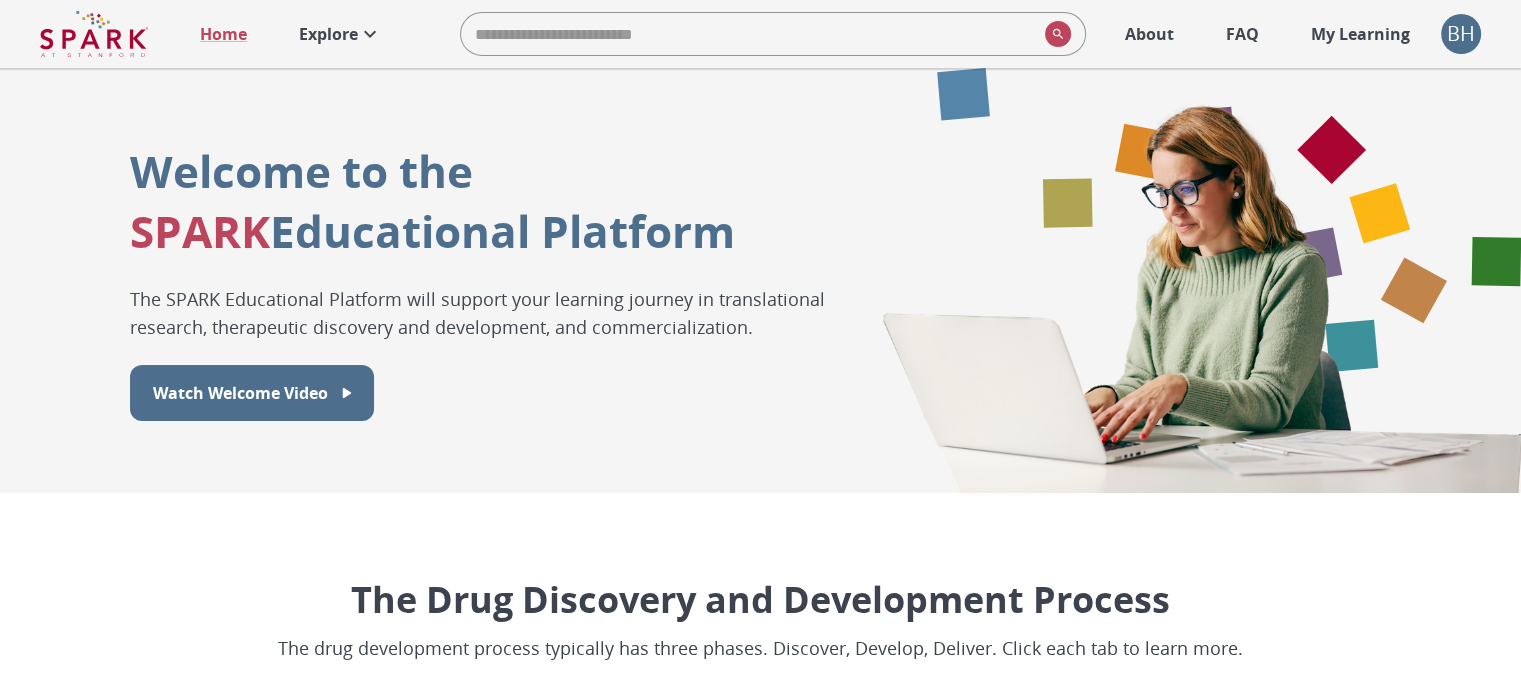 click on "My Learning" at bounding box center (1360, 34) 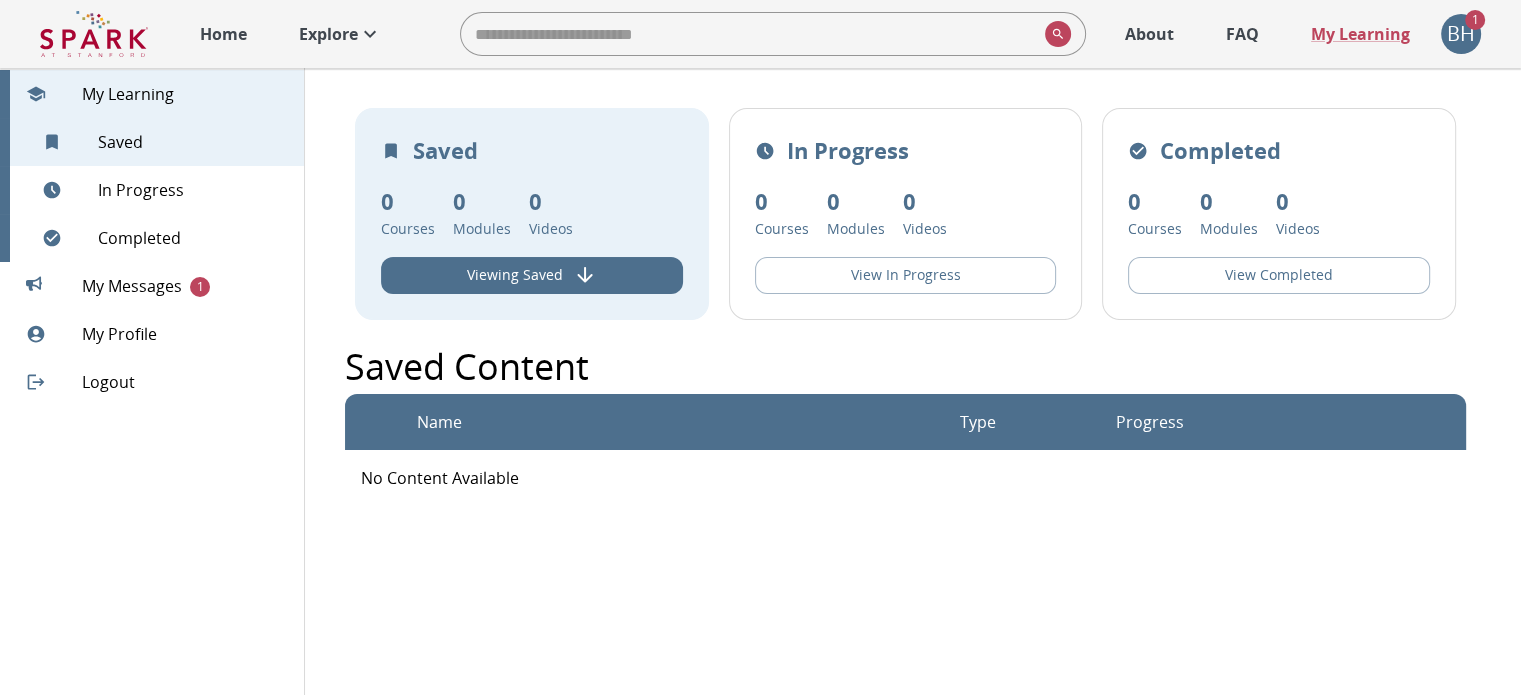 click on "BH" at bounding box center (1461, 34) 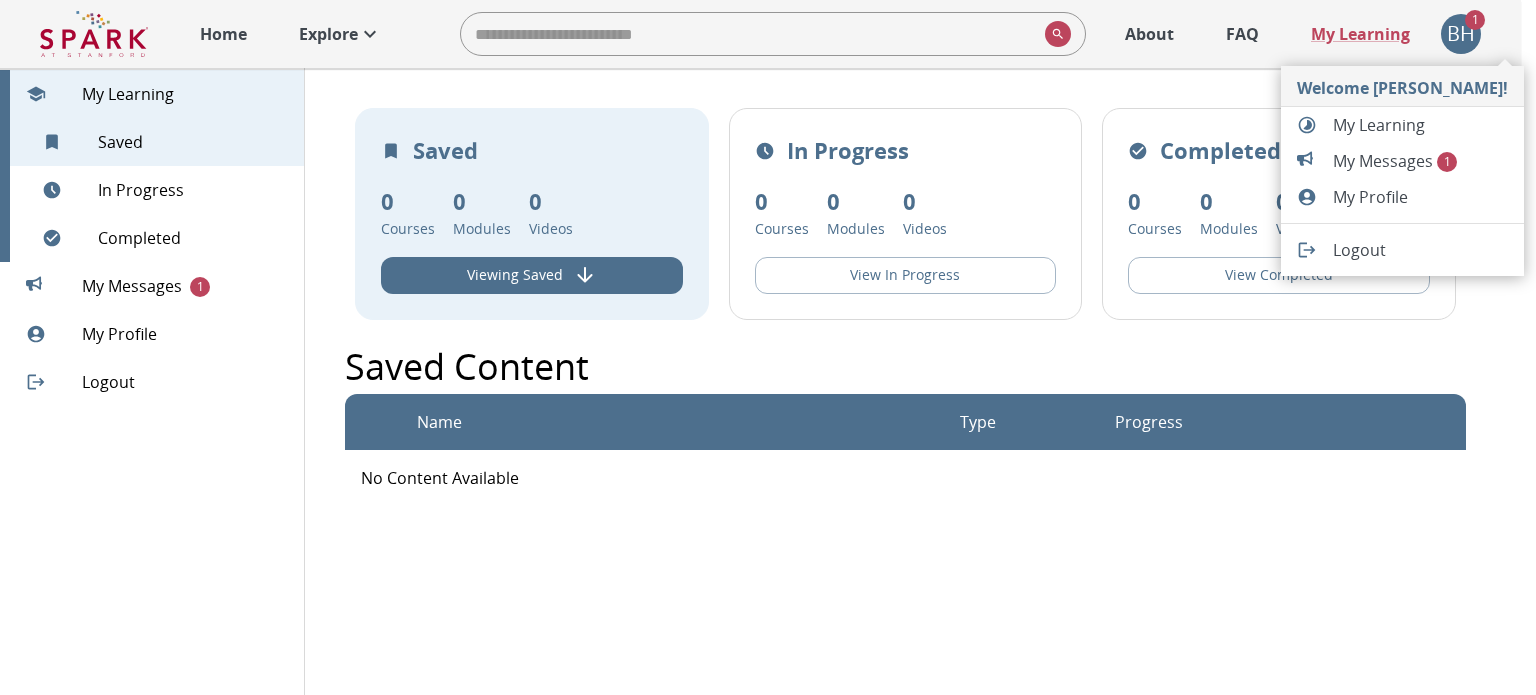click on "My Messages  1" at bounding box center [1420, 161] 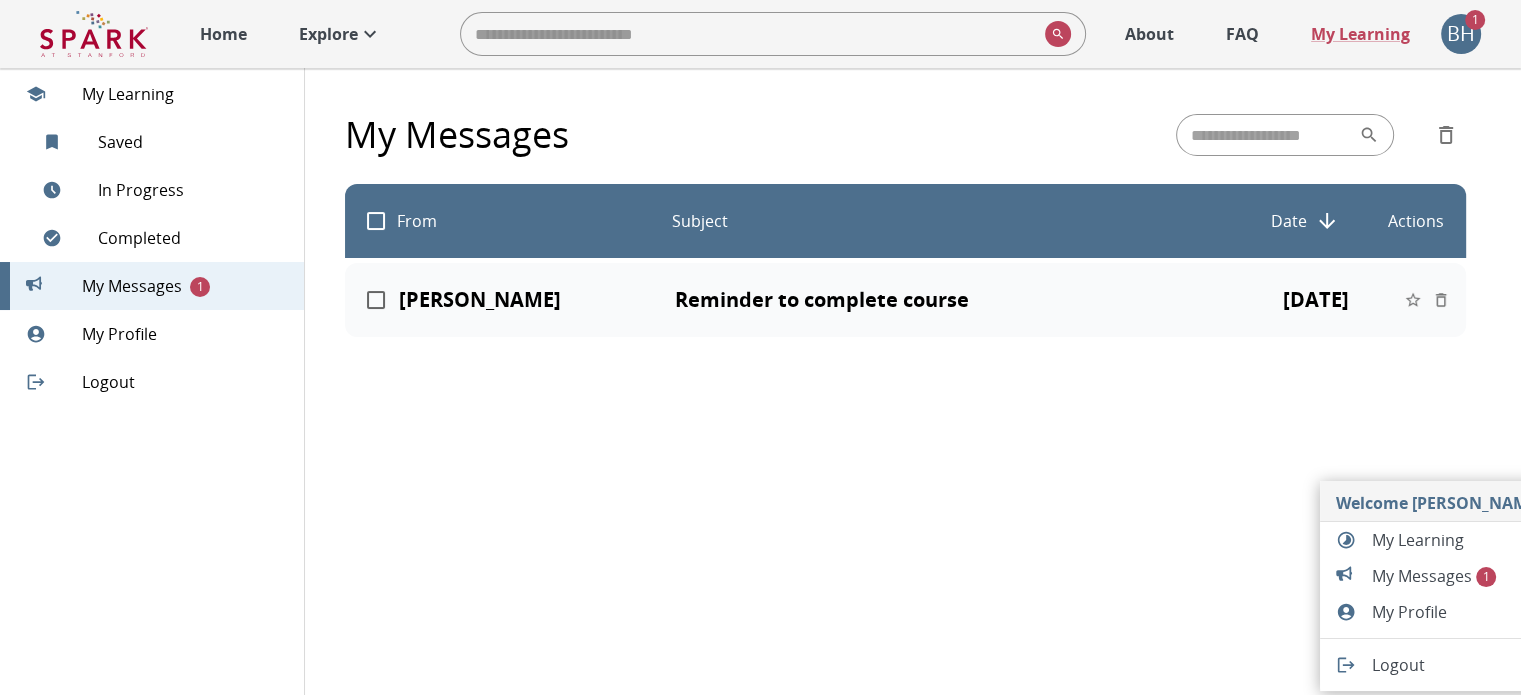 click at bounding box center (760, 347) 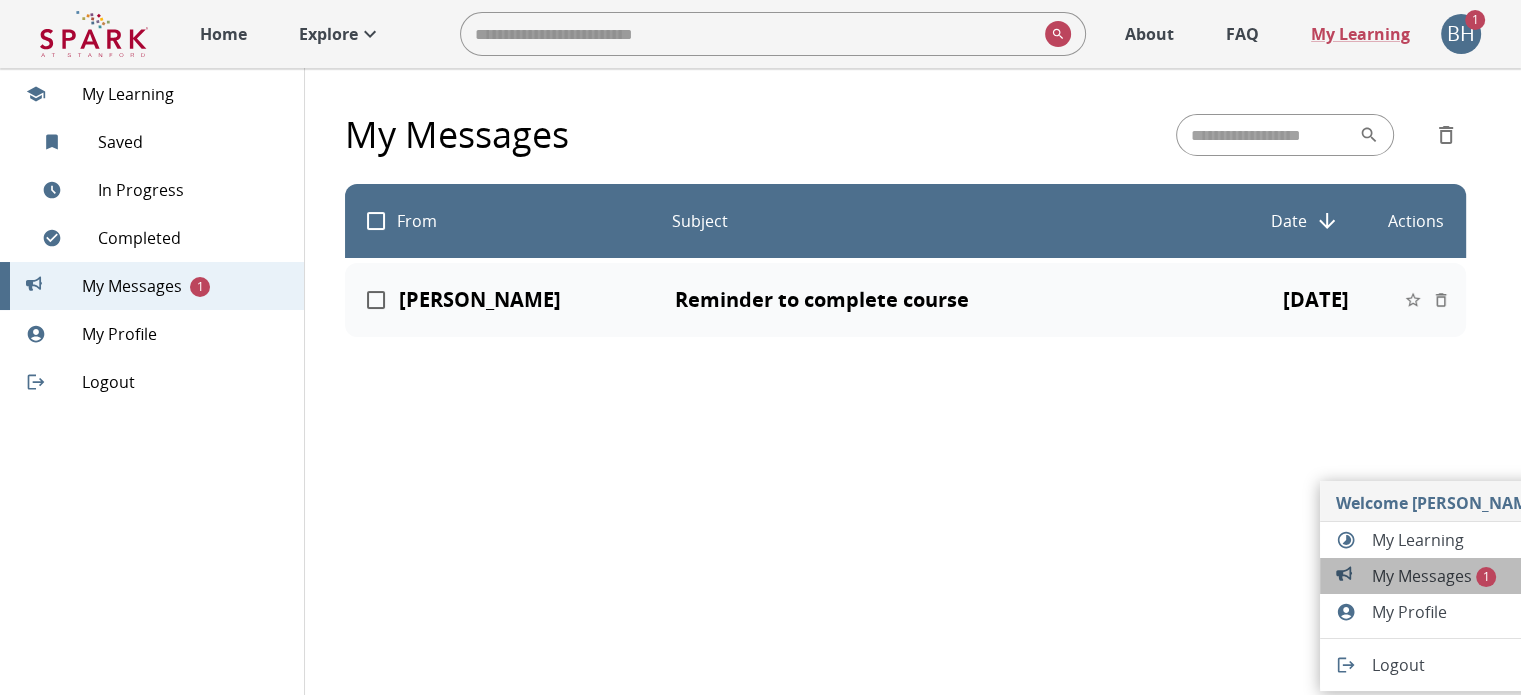click on "1" at bounding box center [1486, 577] 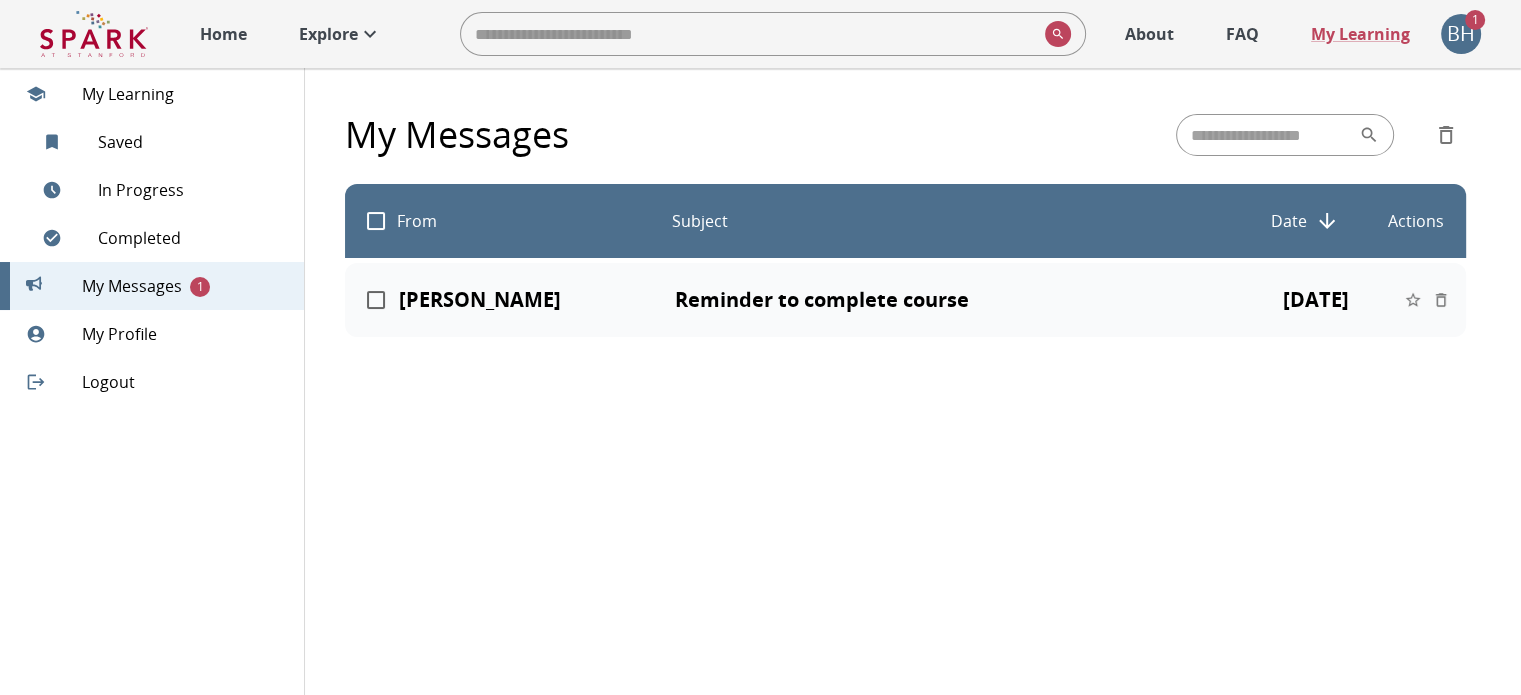click on "My Messages ​ From Subject Date Actions Gretchen Ehrenkaufer Reminder to complete course 07/21/25" at bounding box center (905, 455) 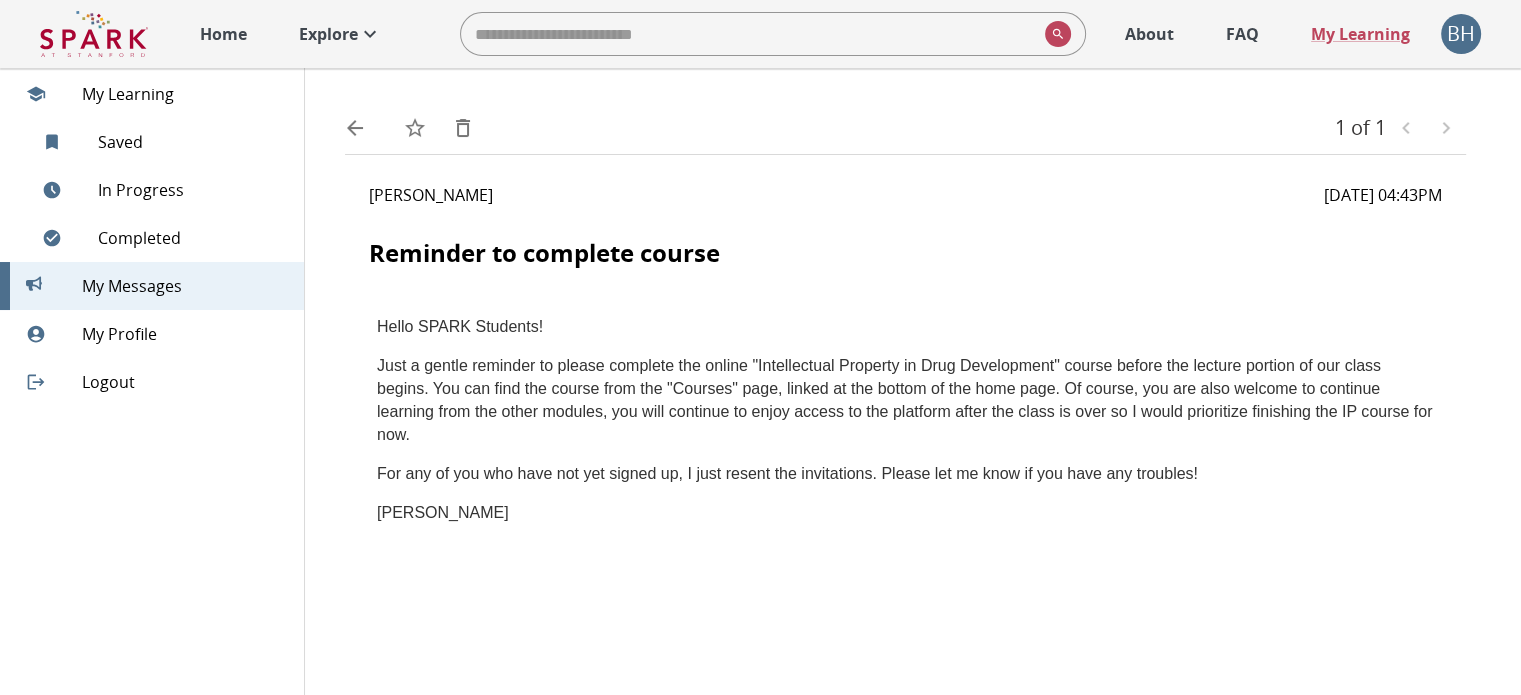 scroll, scrollTop: 0, scrollLeft: 0, axis: both 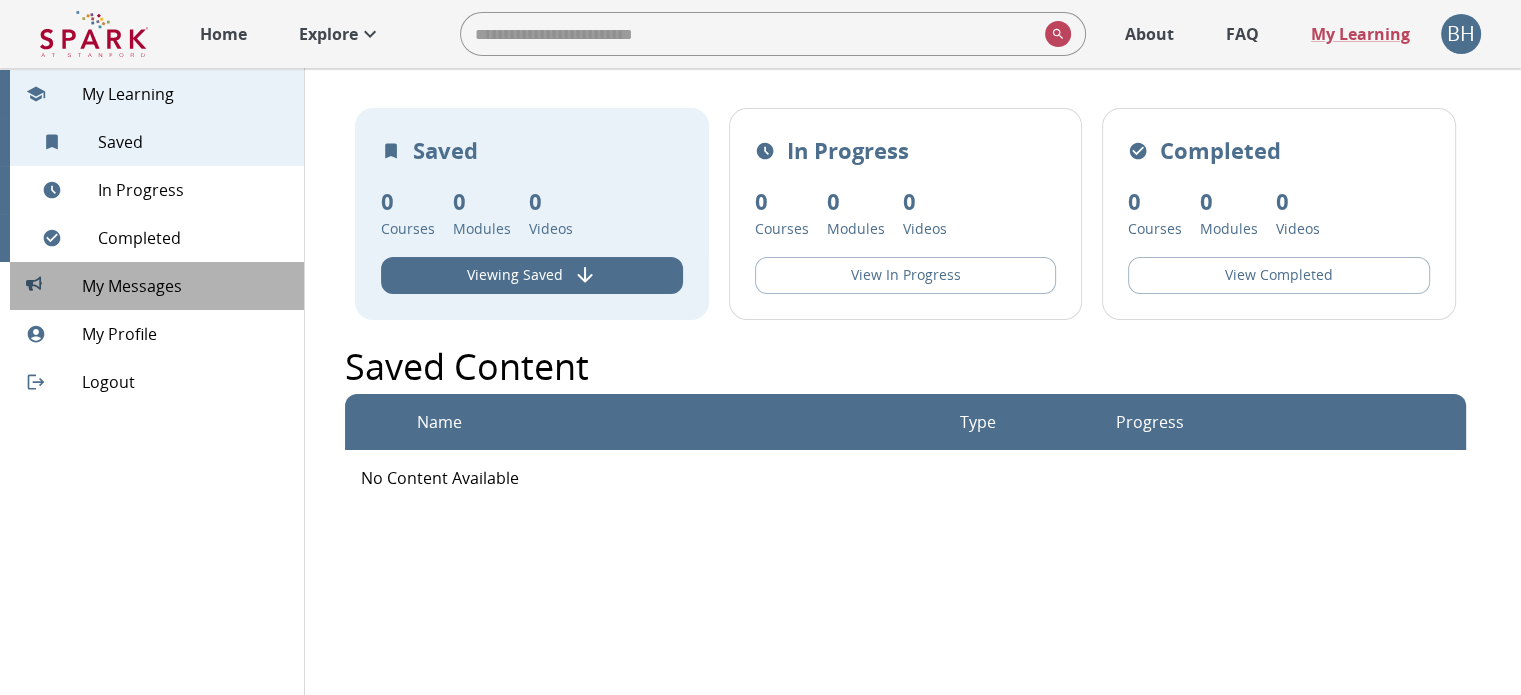 click on "My Messages   0" at bounding box center (185, 286) 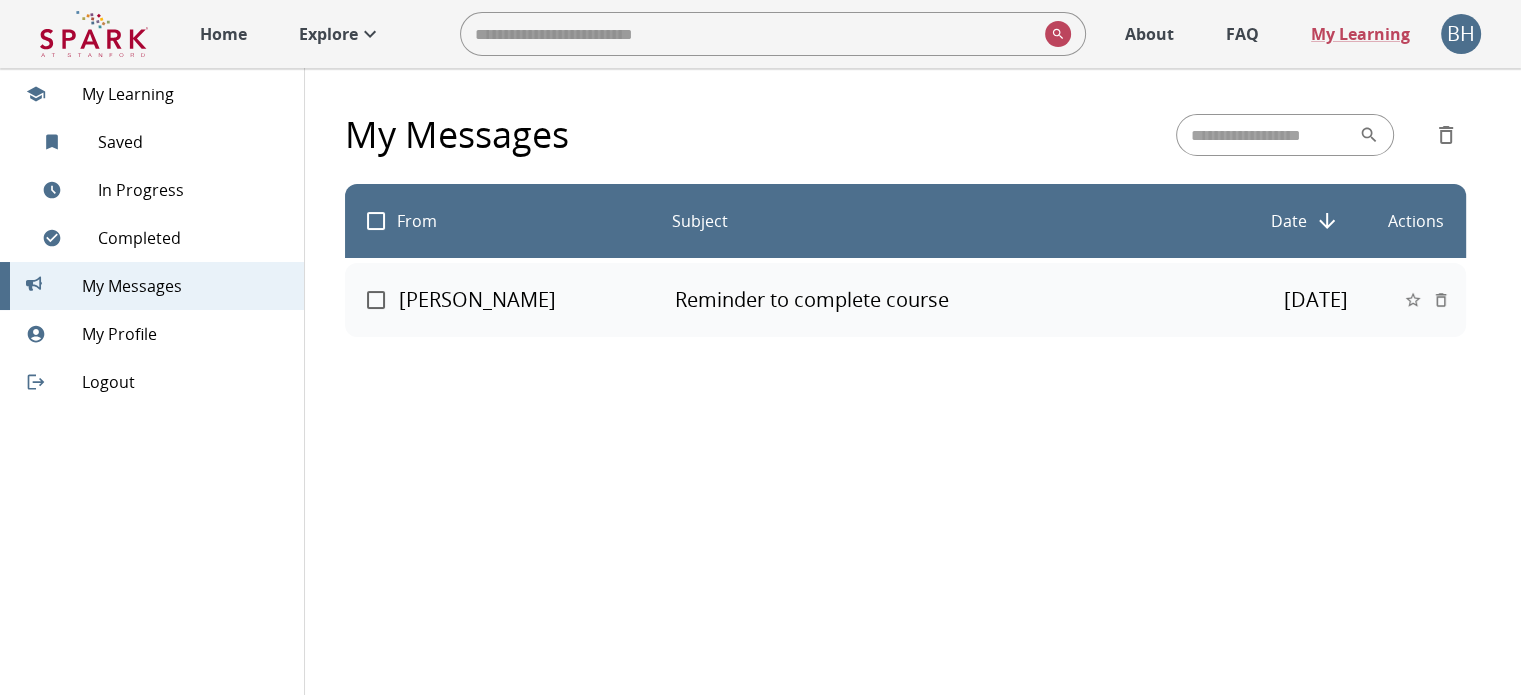 click on "Gretchen Ehrenkaufer" at bounding box center (535, 300) 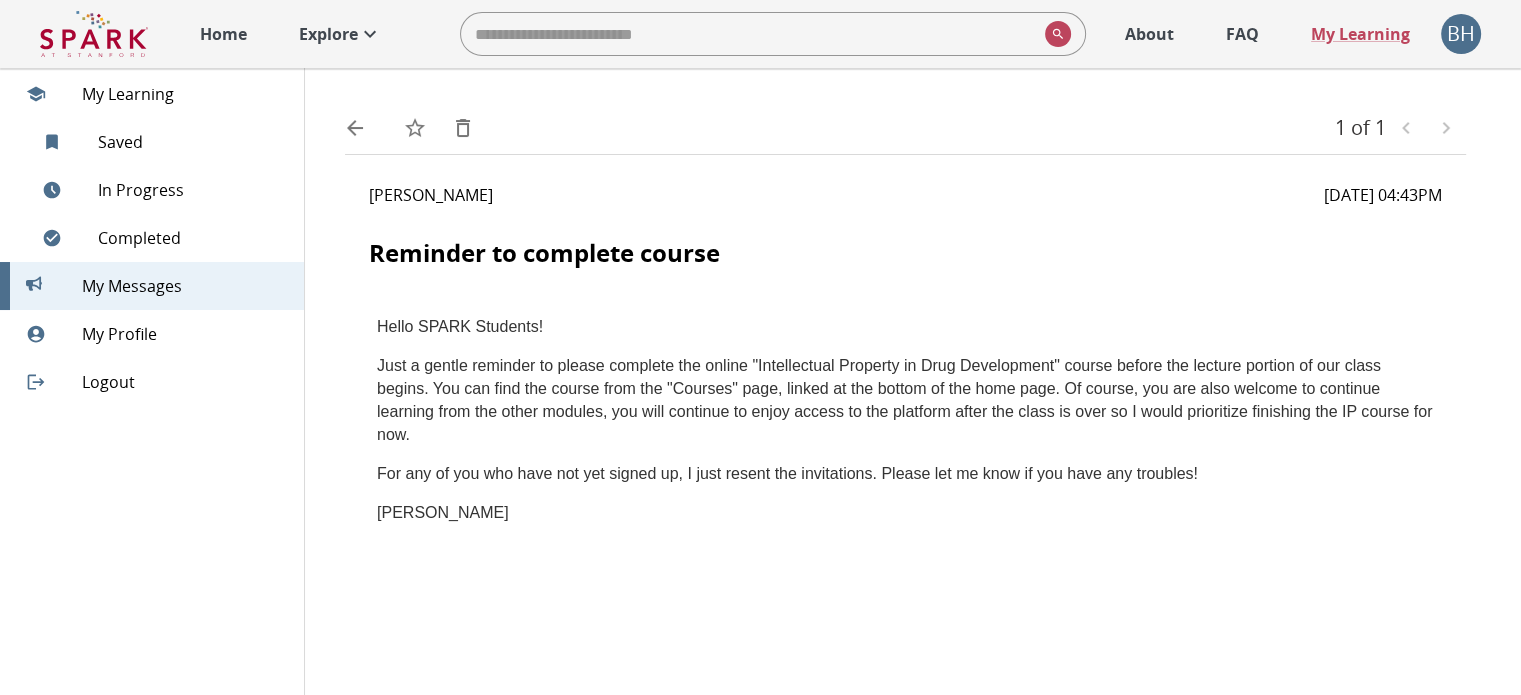 scroll, scrollTop: 0, scrollLeft: 0, axis: both 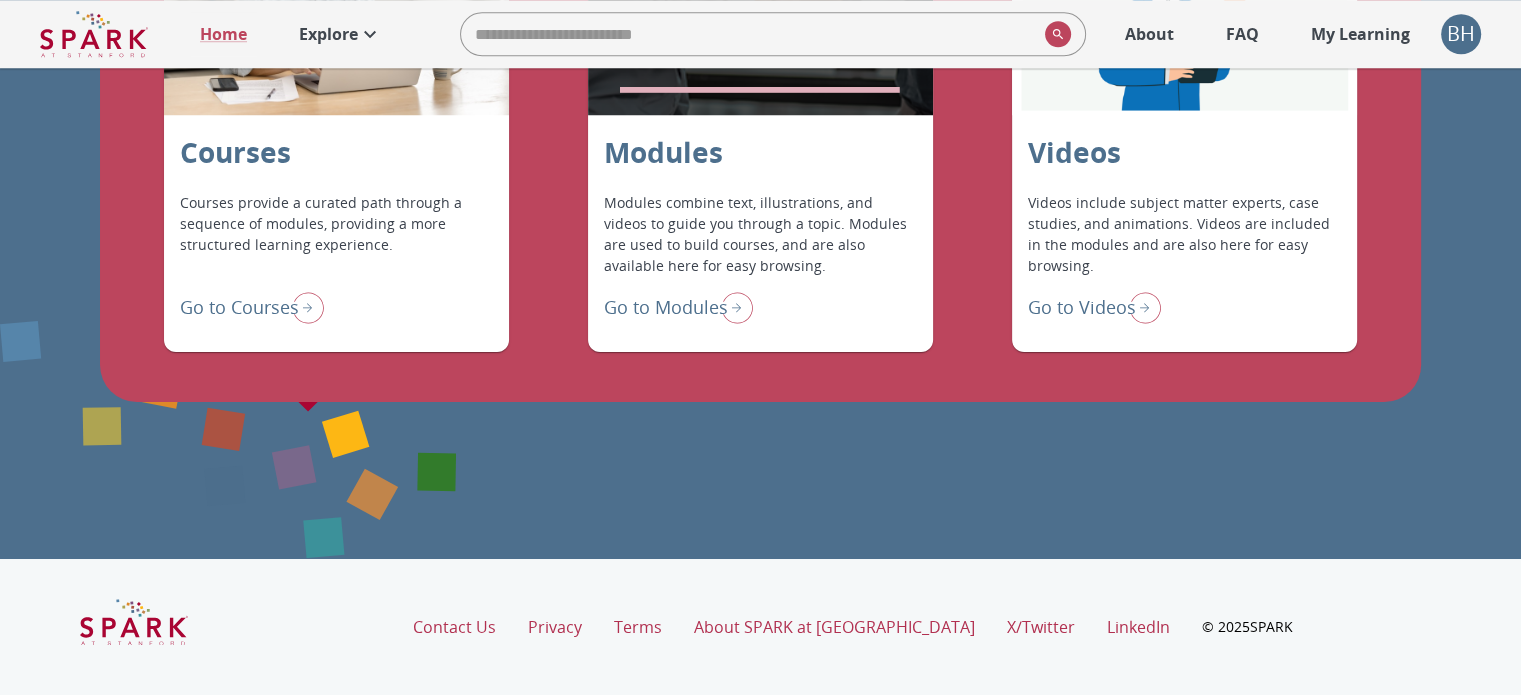 click on "Go to Courses" at bounding box center [239, 307] 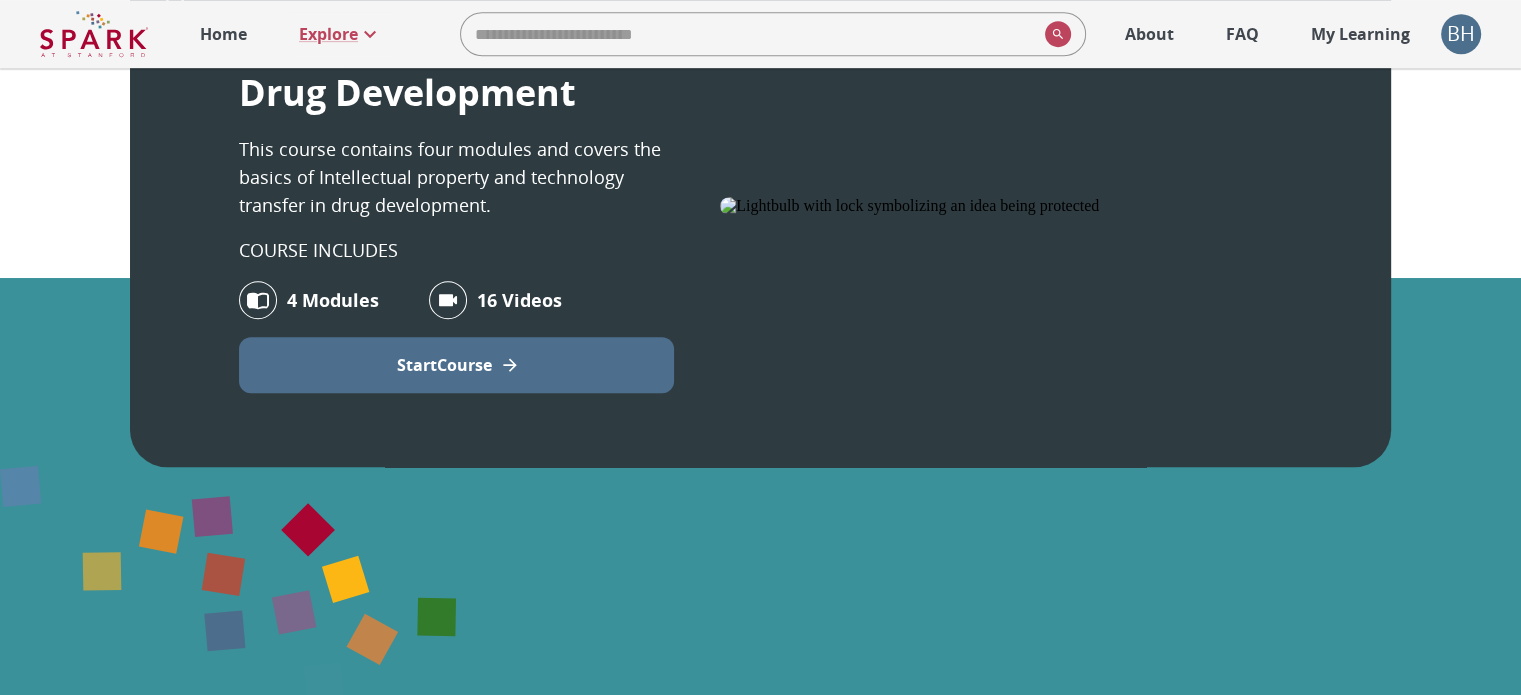 scroll, scrollTop: 1000, scrollLeft: 0, axis: vertical 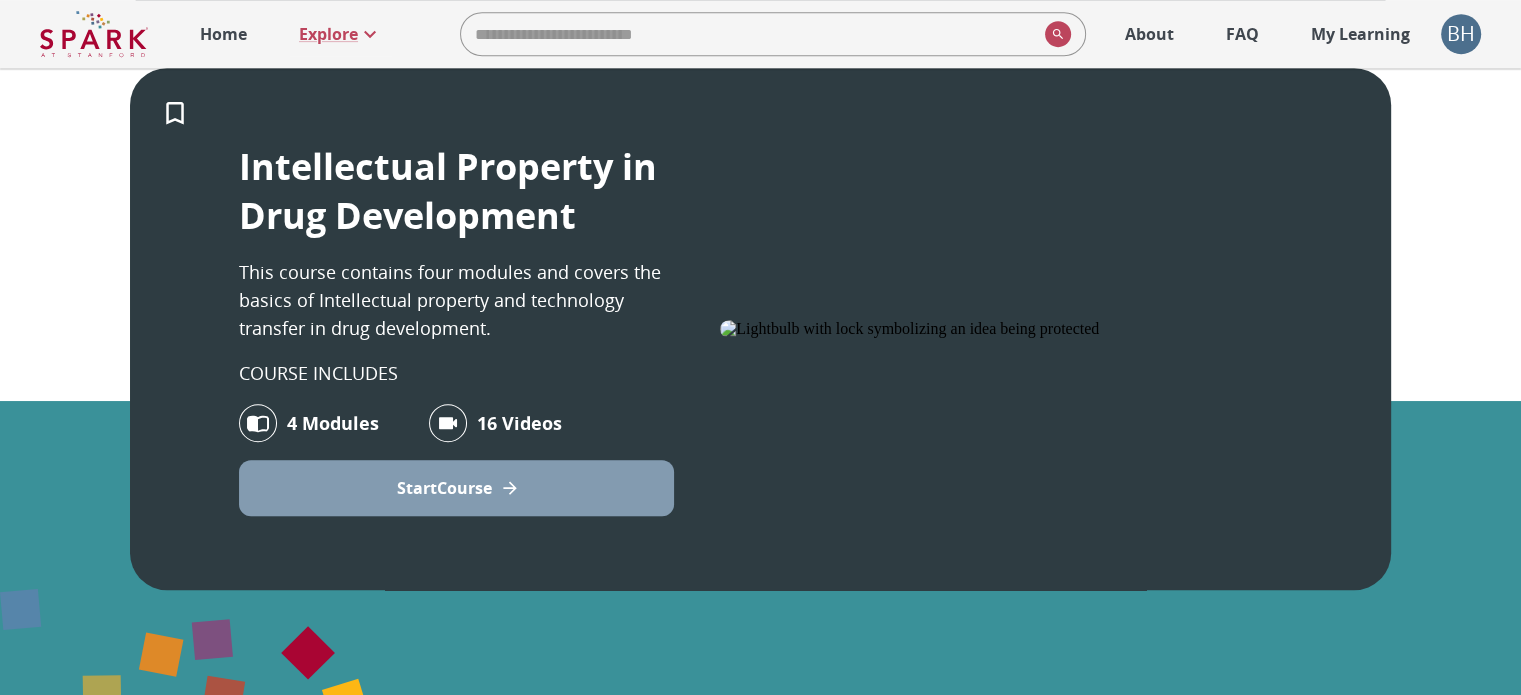 click on "Start  Course" at bounding box center (444, 488) 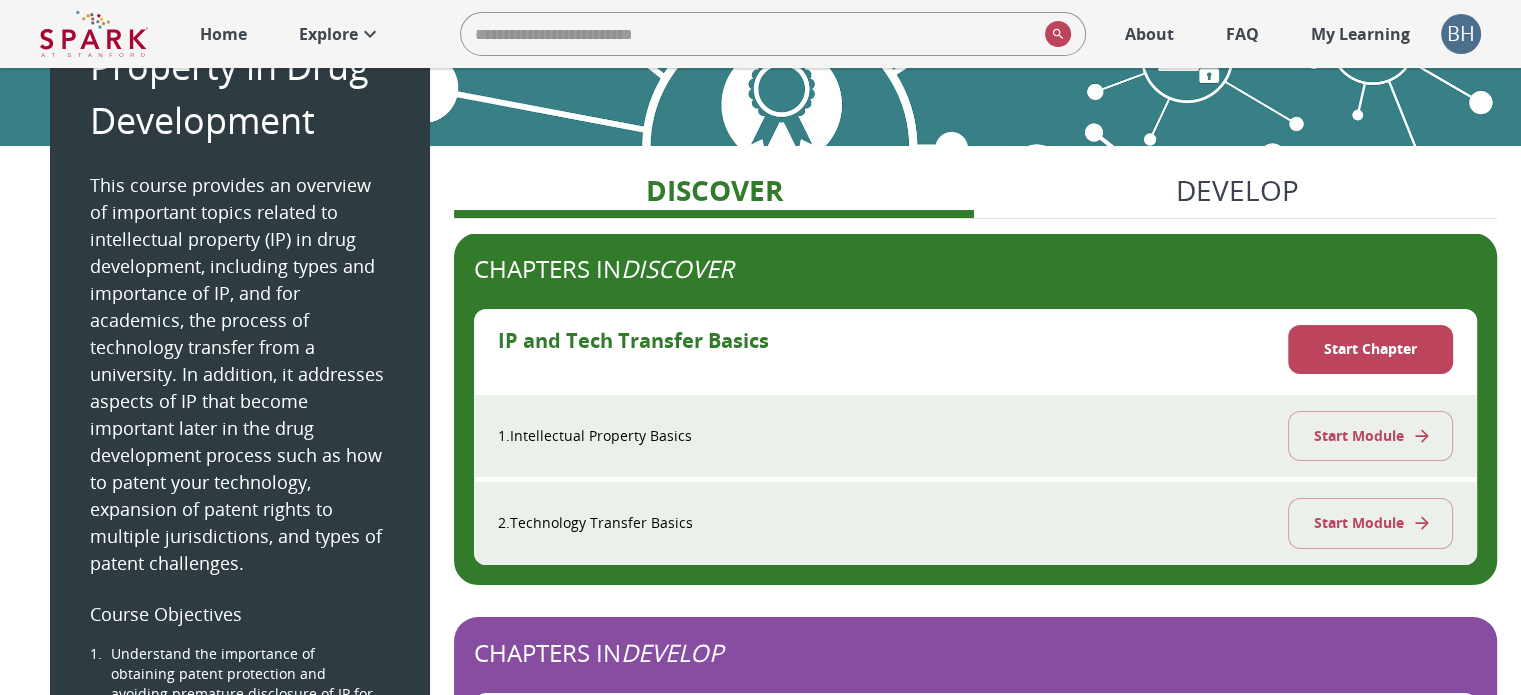 scroll, scrollTop: 200, scrollLeft: 0, axis: vertical 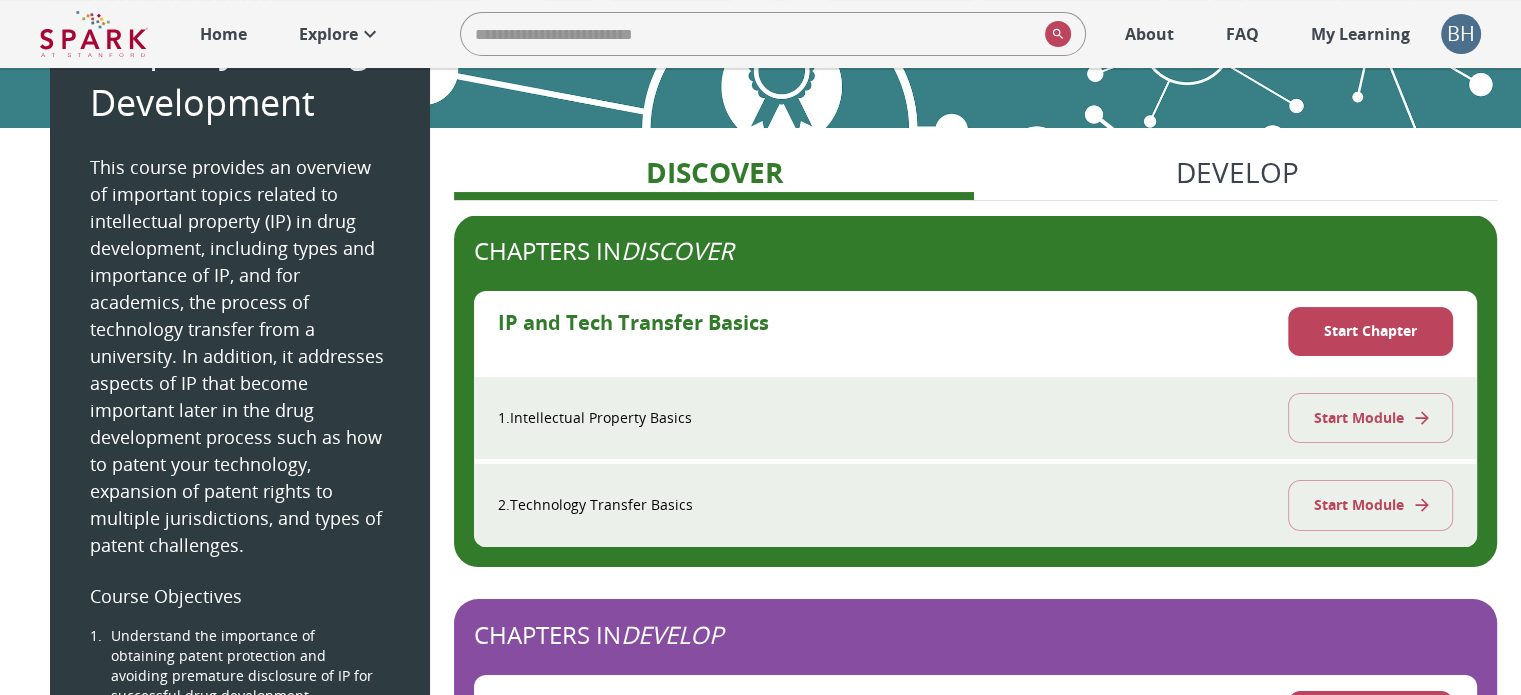 click on "Start Chapter" at bounding box center [1370, 331] 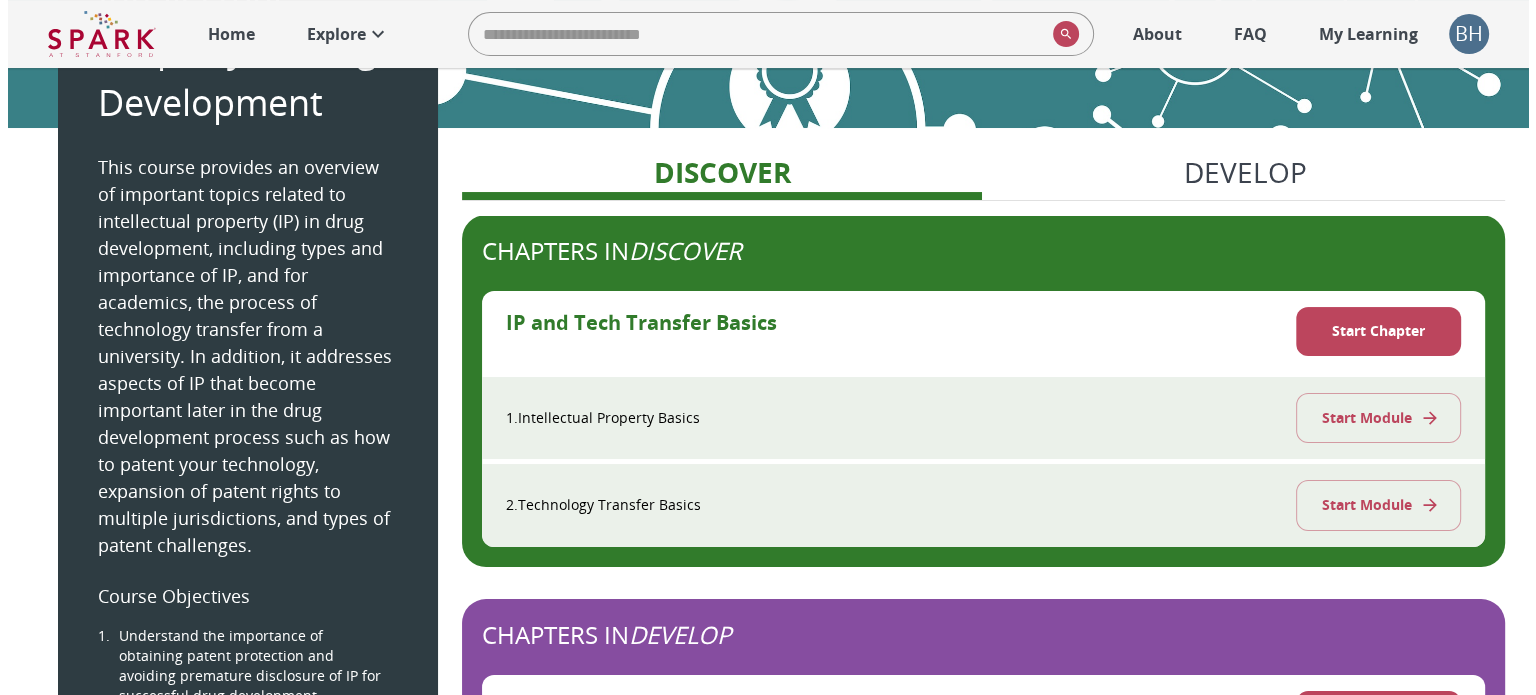 scroll, scrollTop: 0, scrollLeft: 0, axis: both 